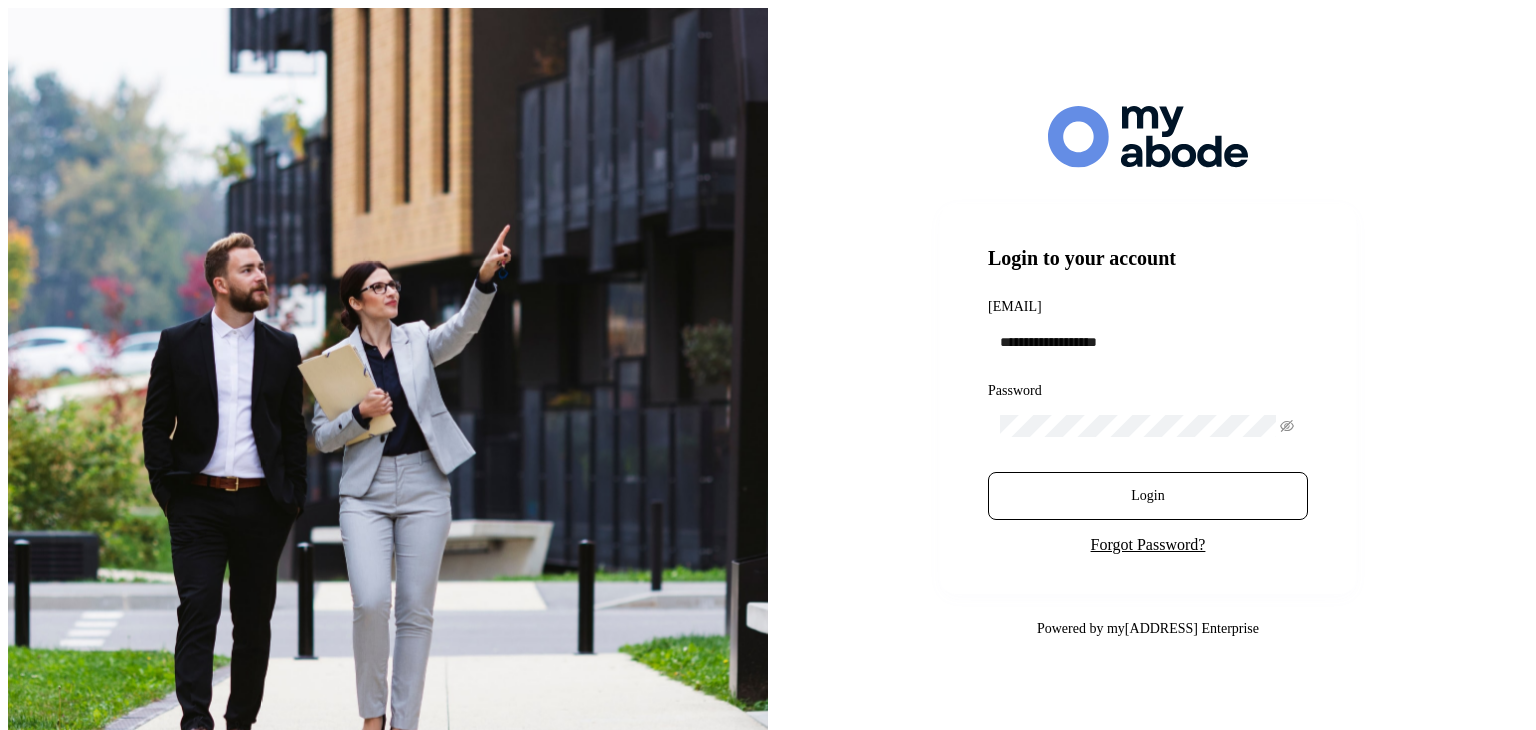 scroll, scrollTop: 0, scrollLeft: 0, axis: both 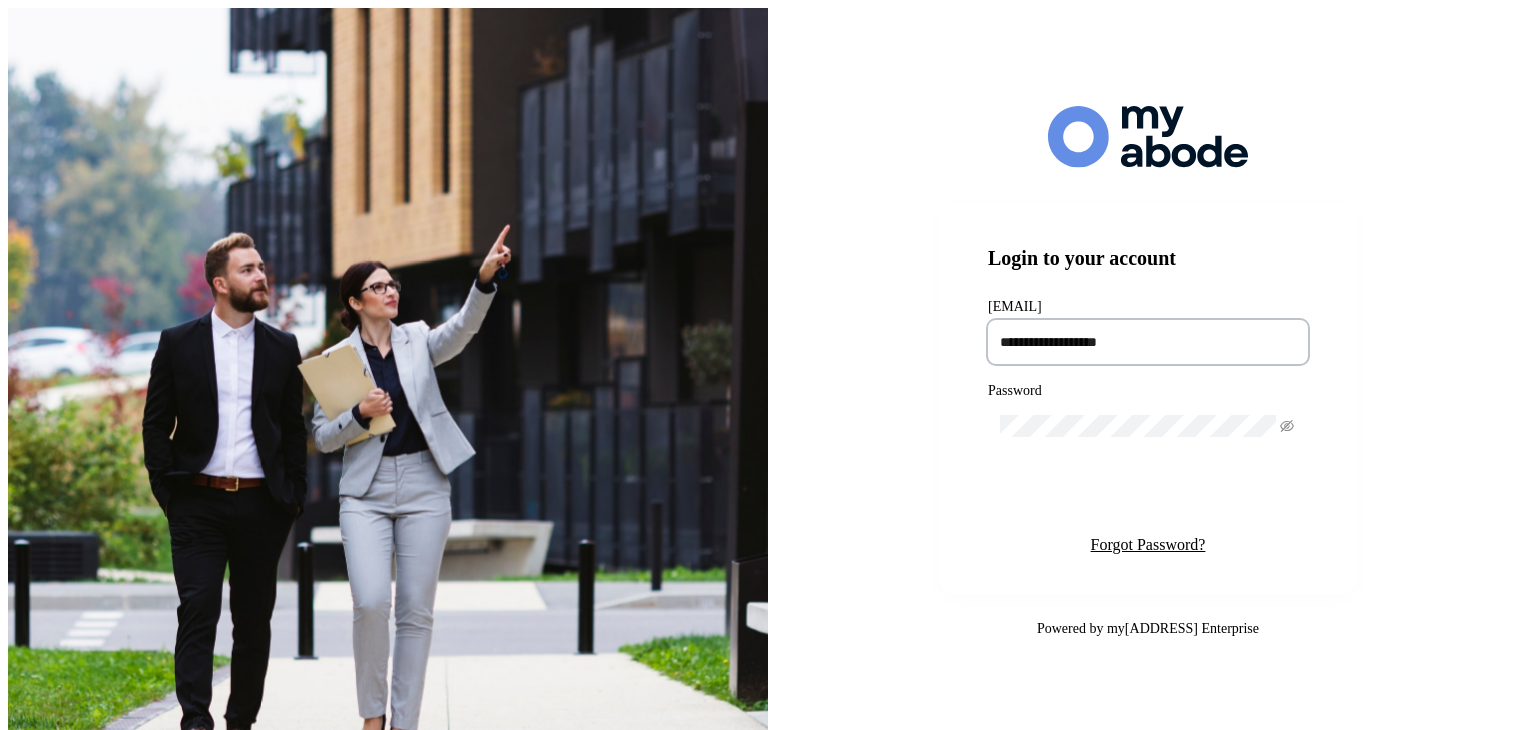 type on "[PASSWORD]" 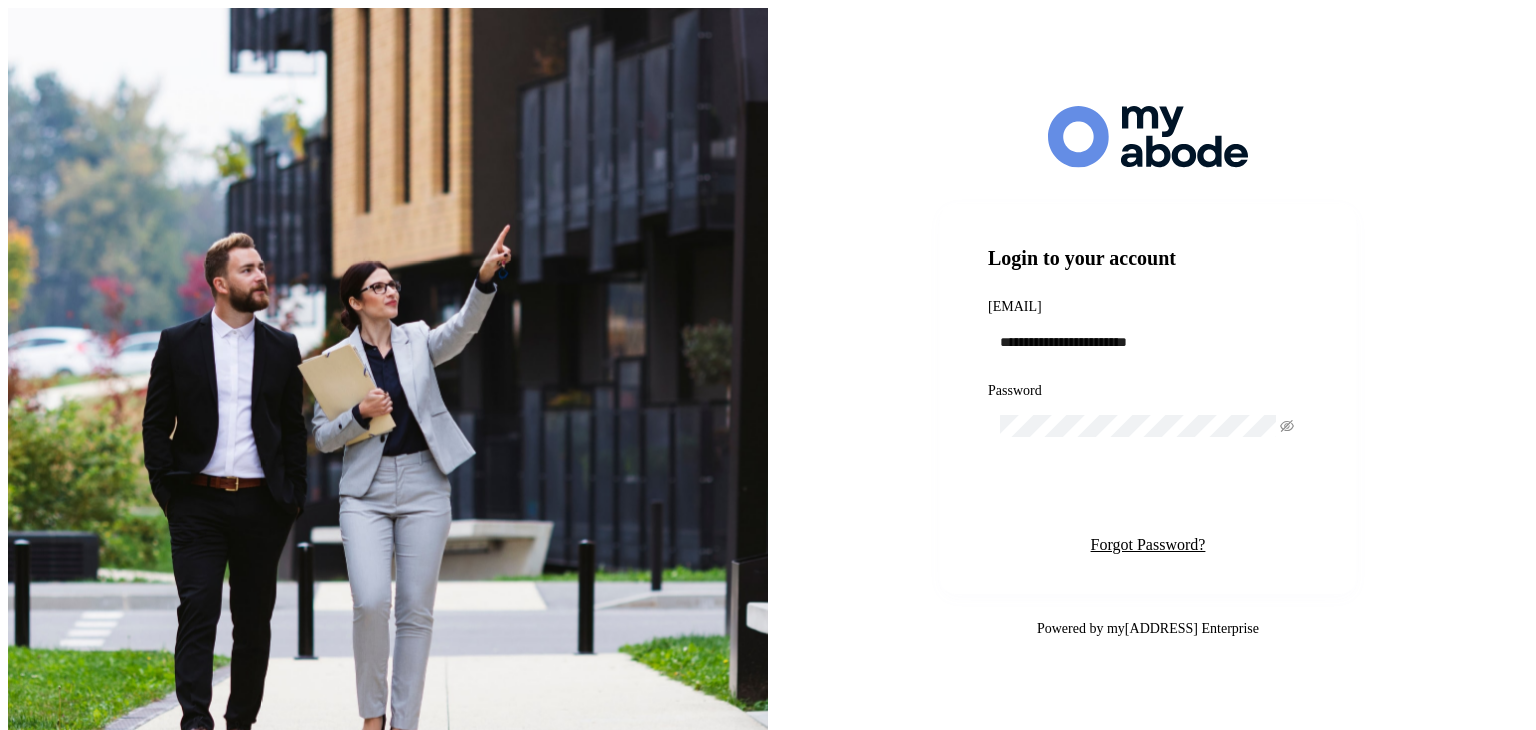 click on "Login" at bounding box center (1147, 496) 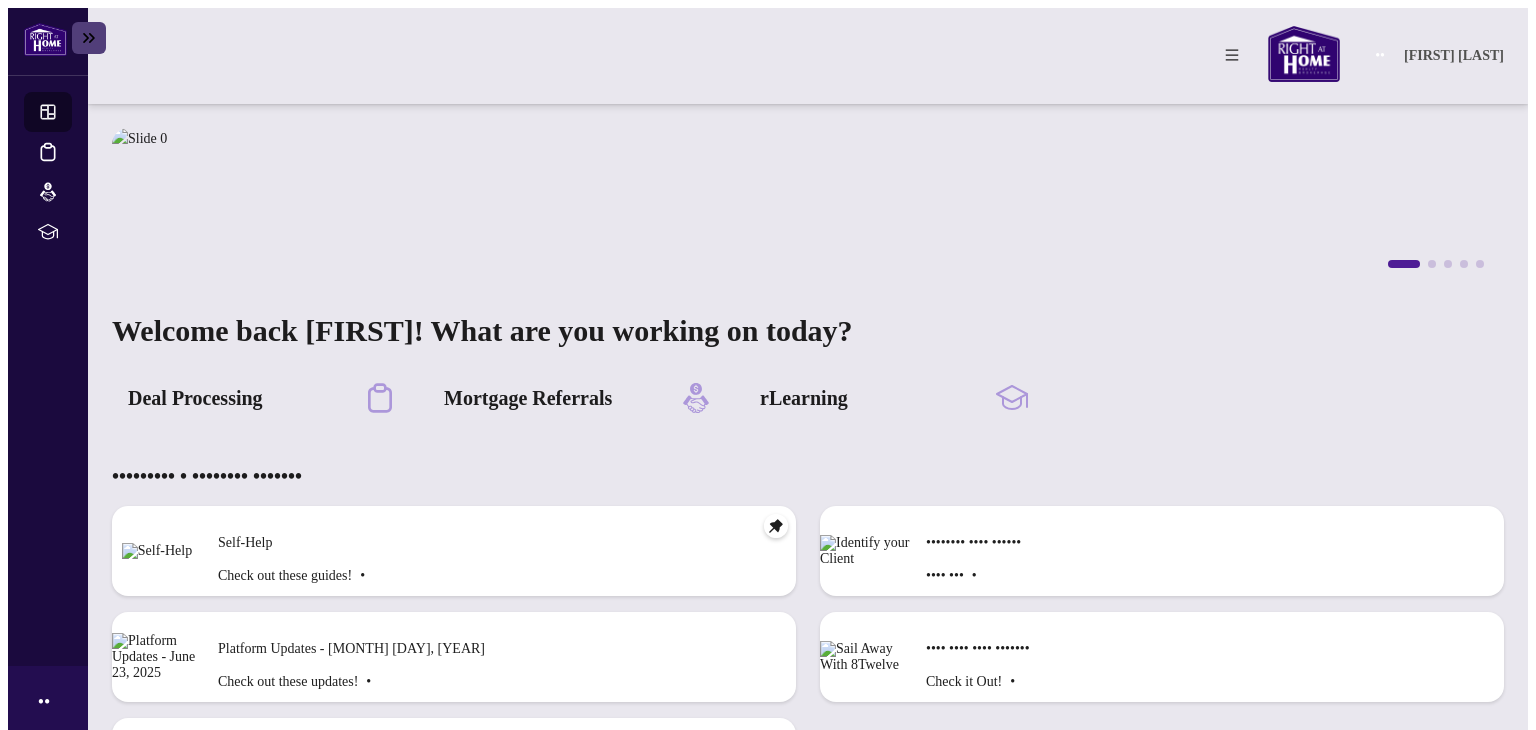 scroll, scrollTop: 0, scrollLeft: 0, axis: both 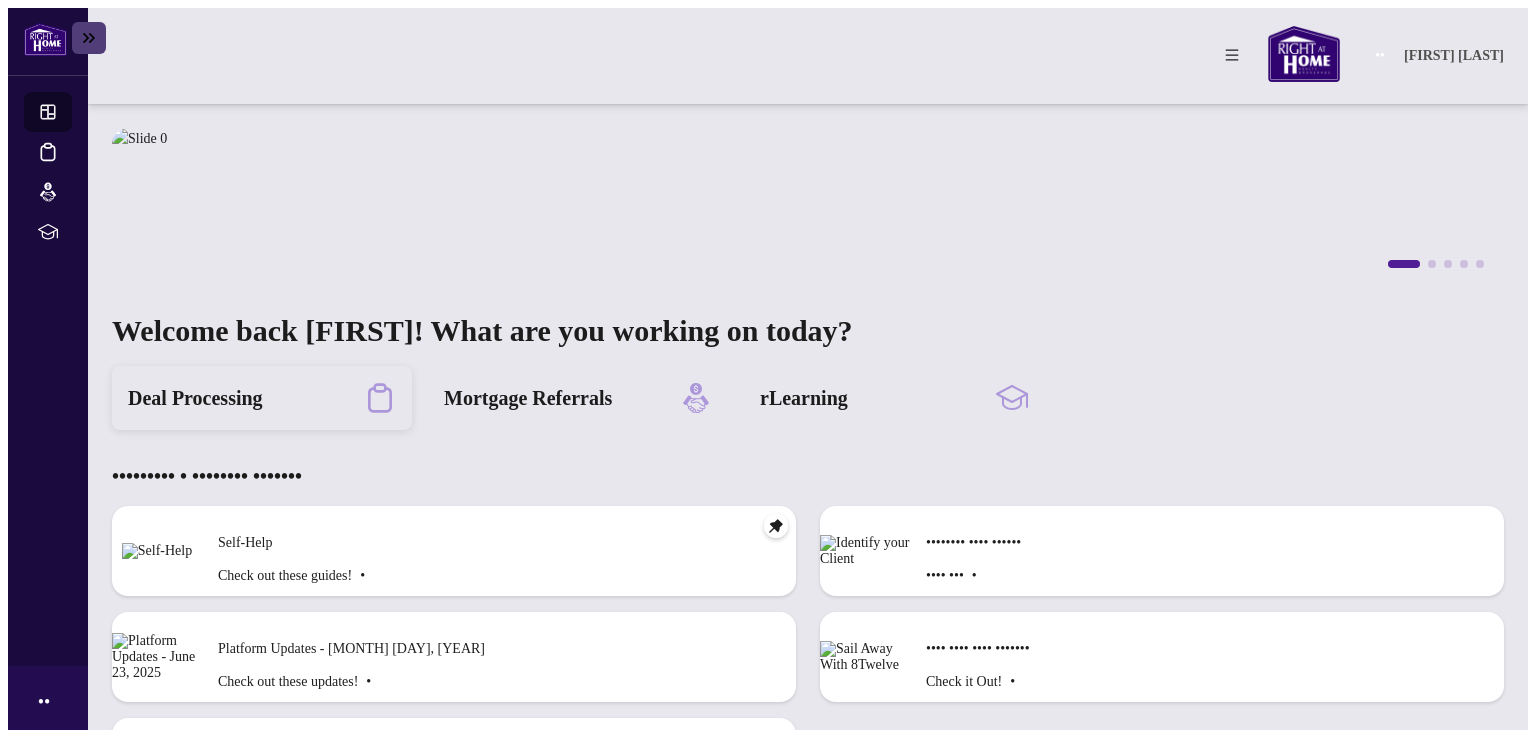 click on "Deal Processing" at bounding box center [195, 398] 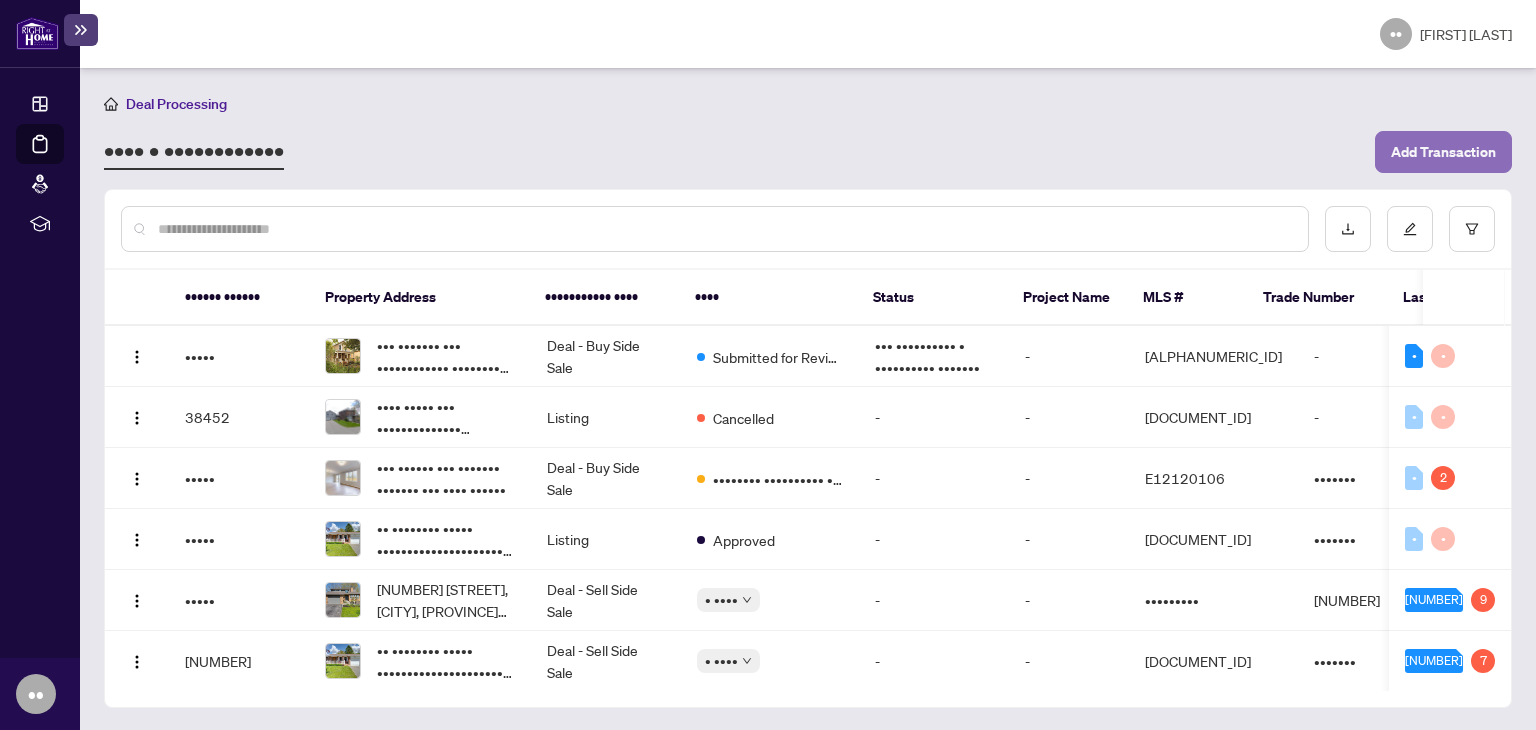 click on "Add Transaction" at bounding box center (1443, 152) 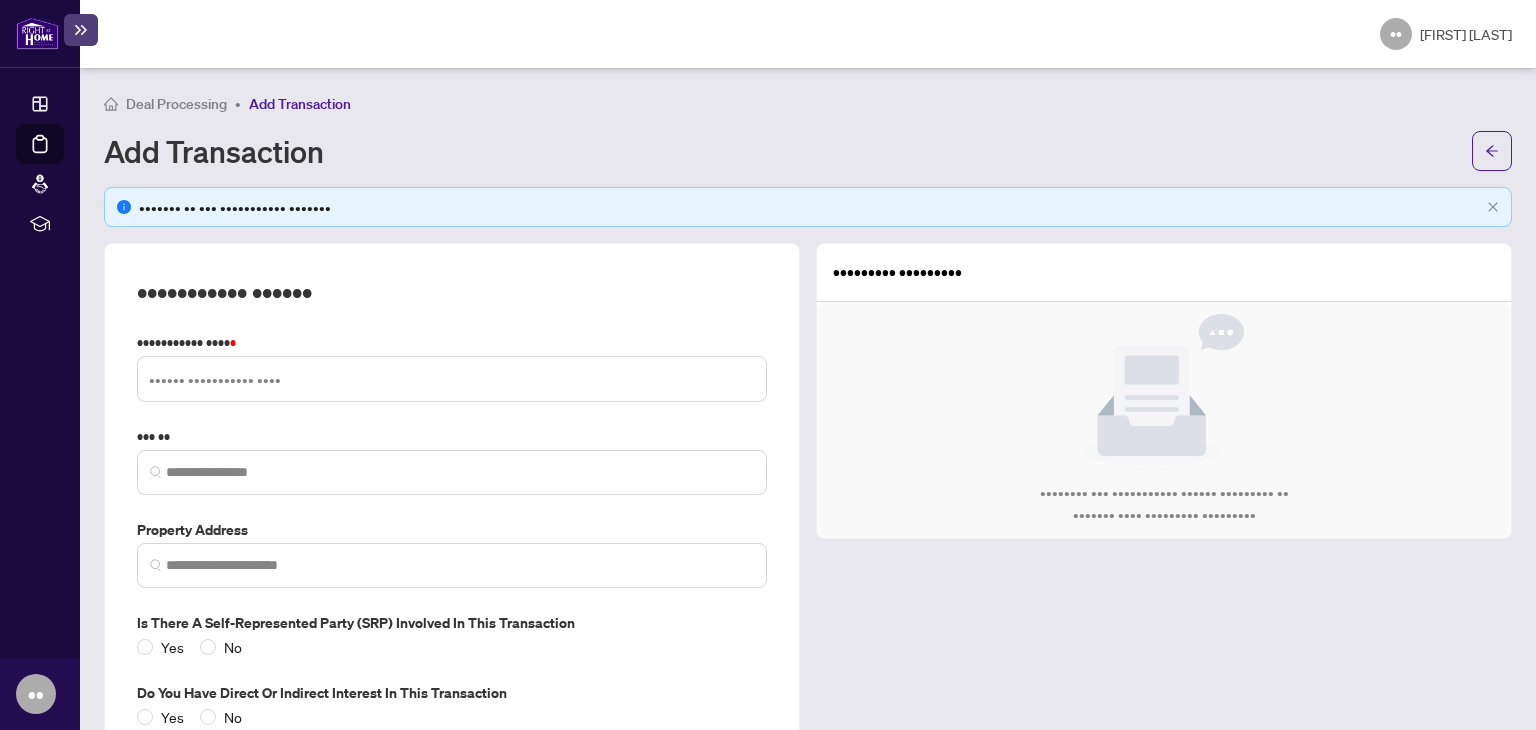 click at bounding box center (452, 379) 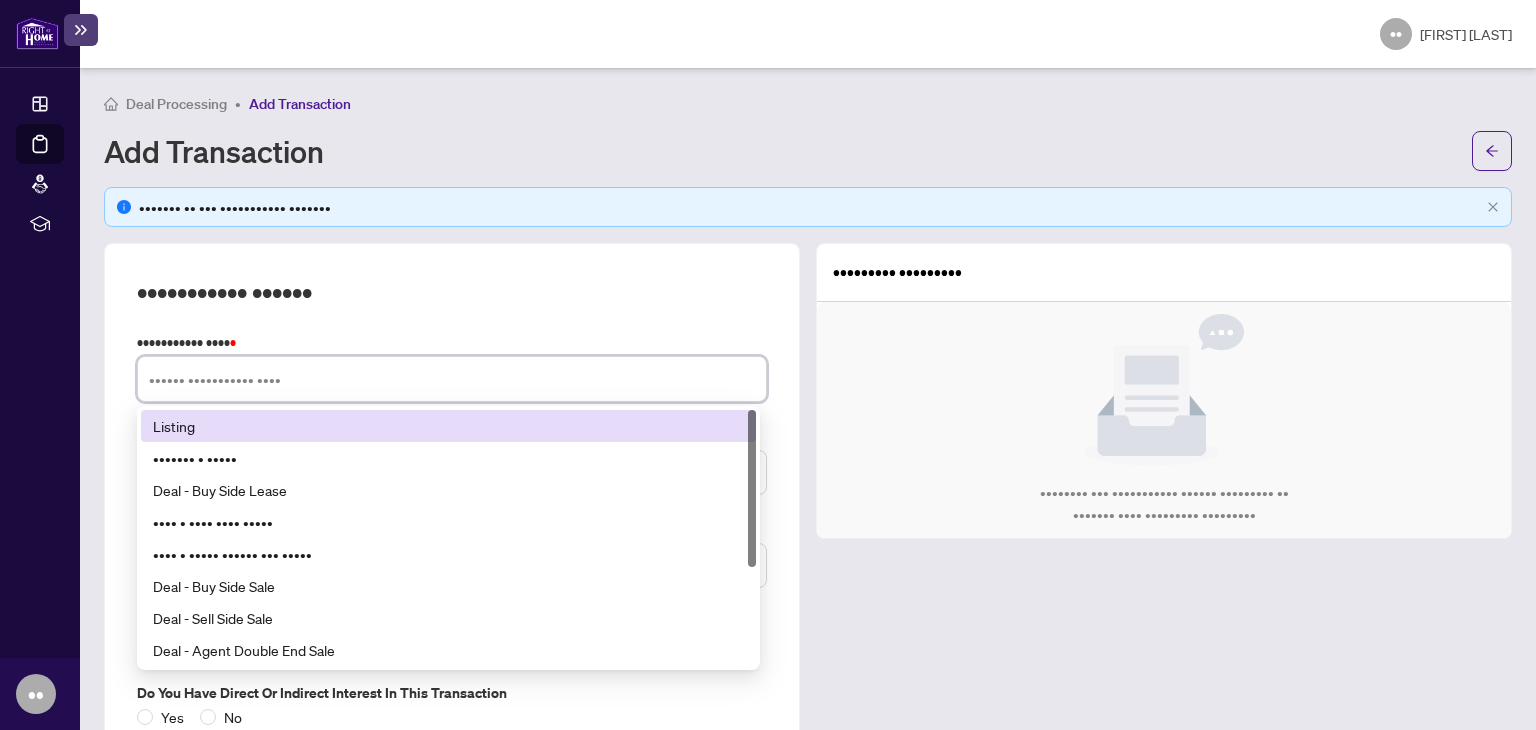 click on "Listing" at bounding box center (448, 426) 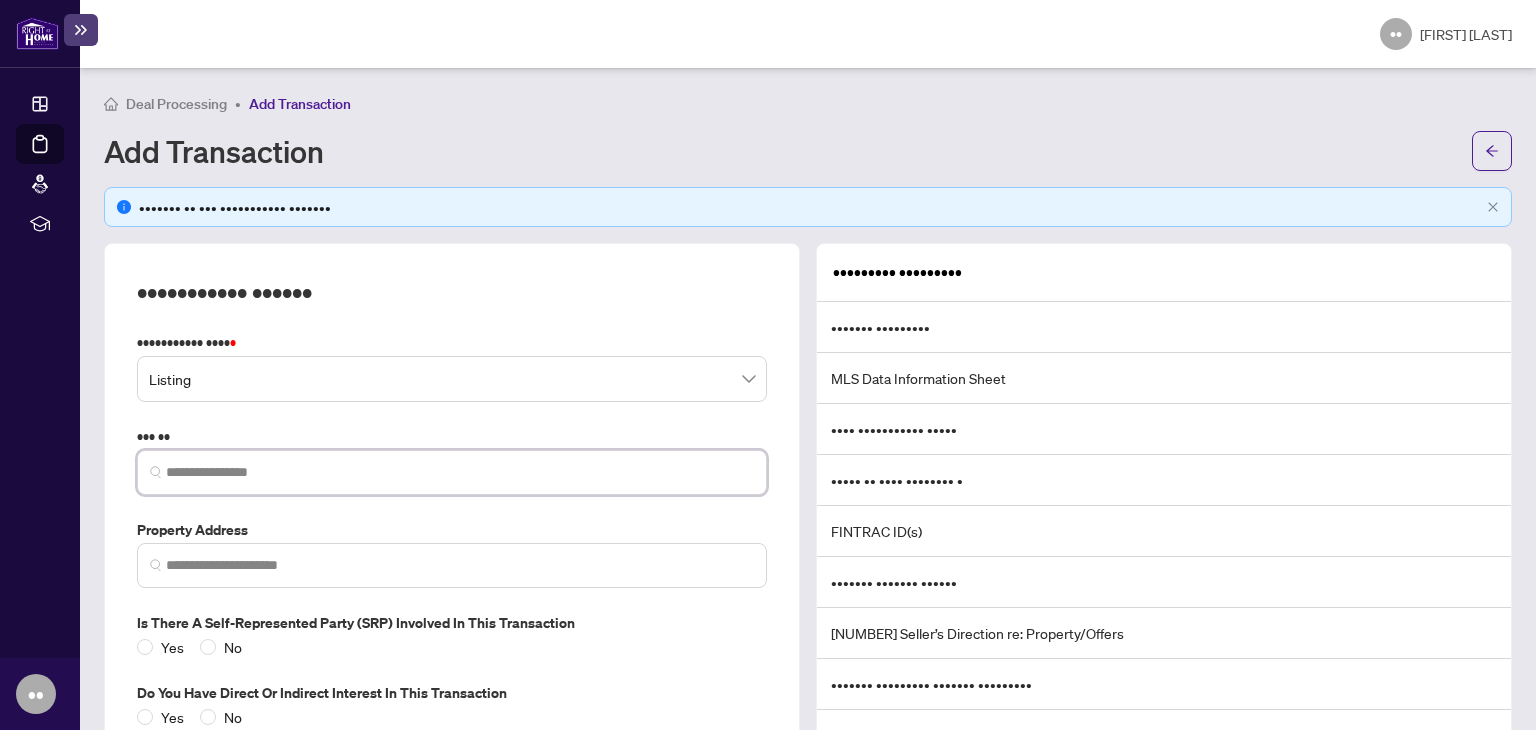 click at bounding box center [460, 472] 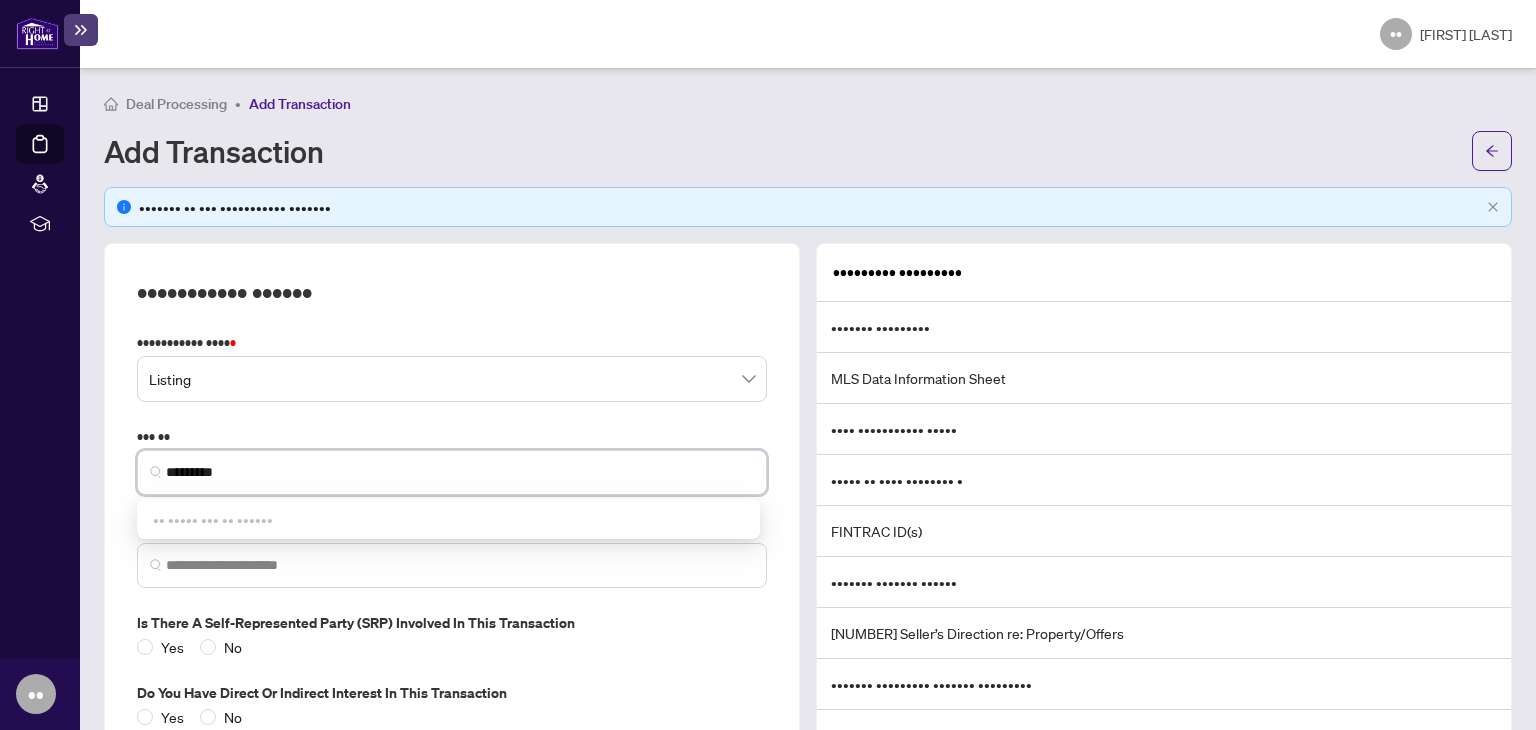 type on "*********" 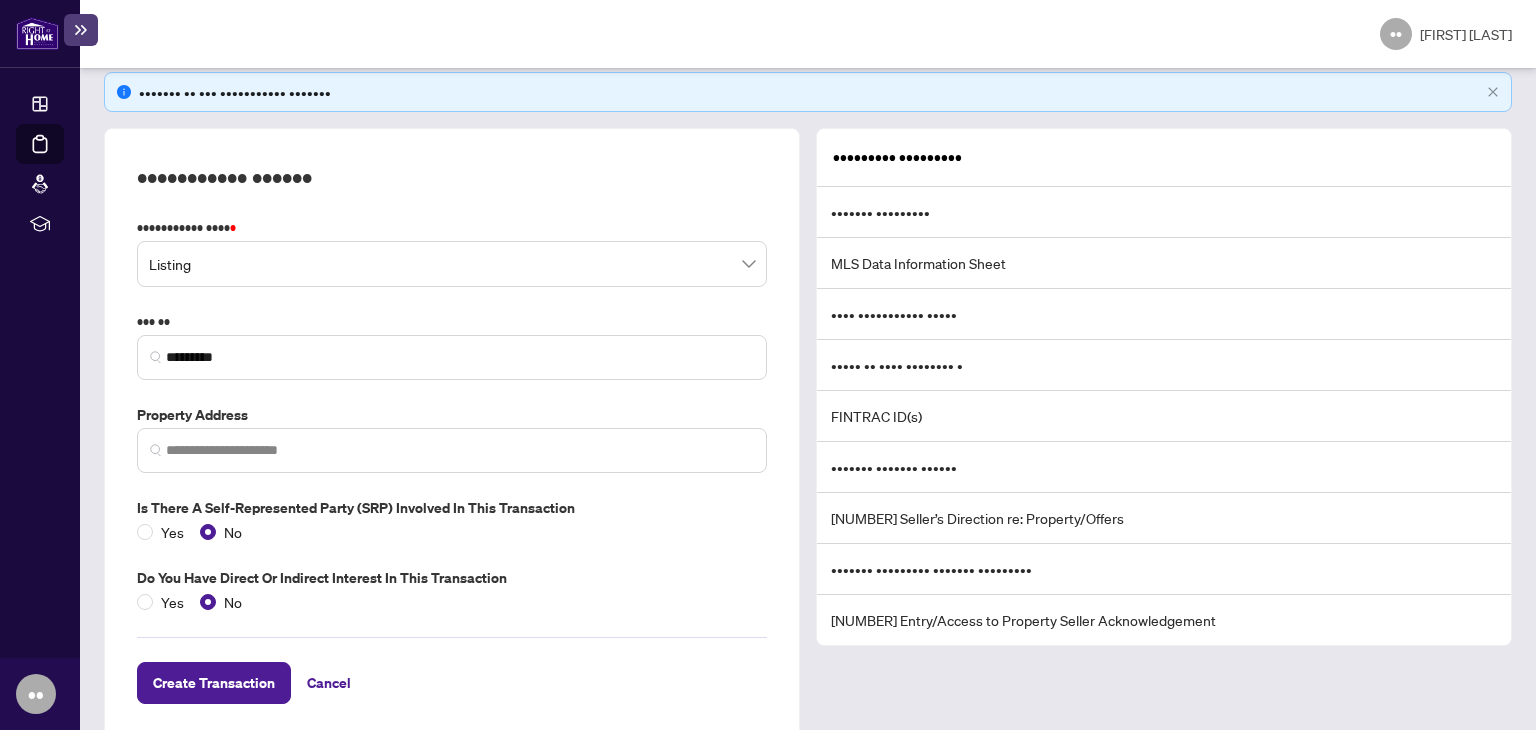 scroll, scrollTop: 128, scrollLeft: 0, axis: vertical 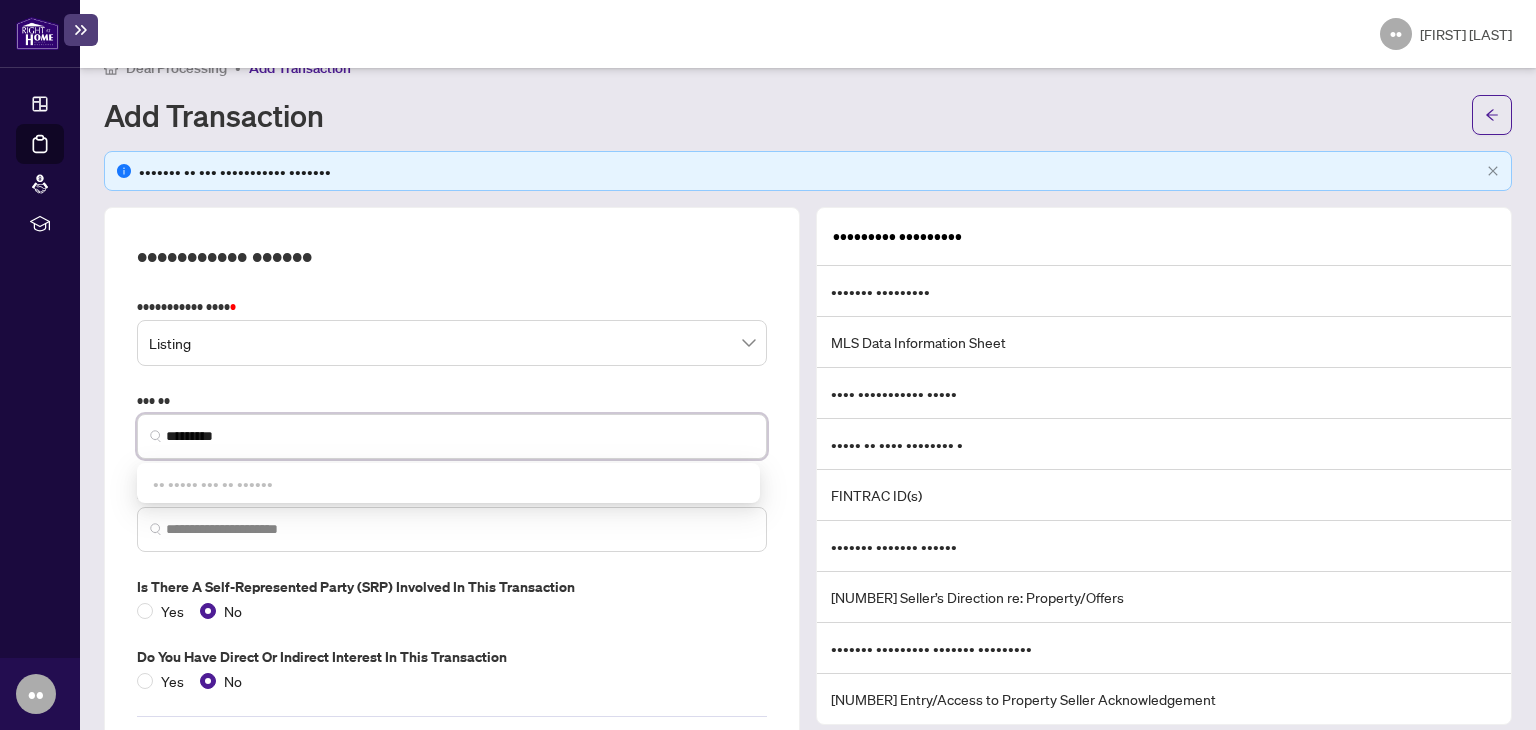 drag, startPoint x: 248, startPoint y: 444, endPoint x: 125, endPoint y: 437, distance: 123.19903 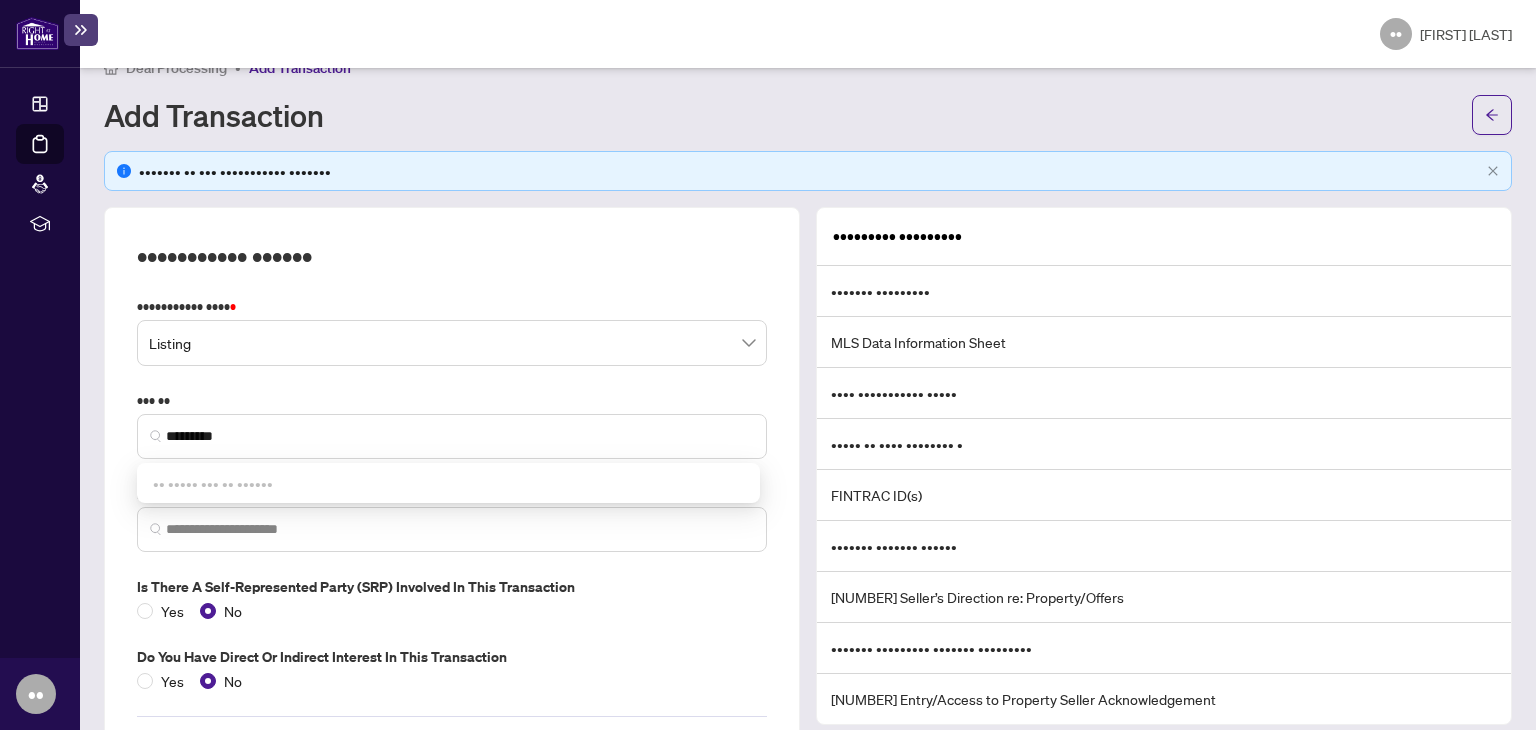 click on "••• ••" at bounding box center (452, 307) 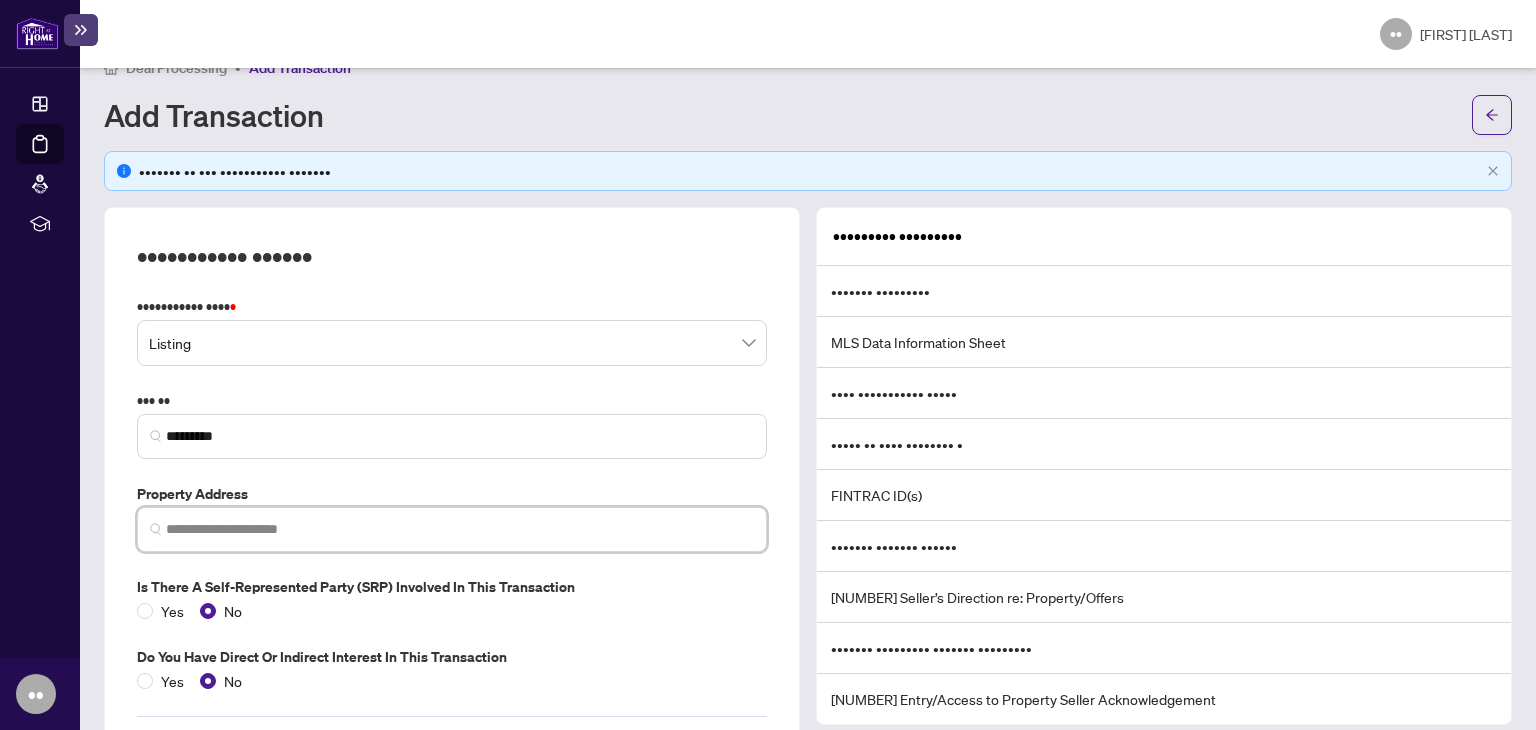 click at bounding box center [460, 529] 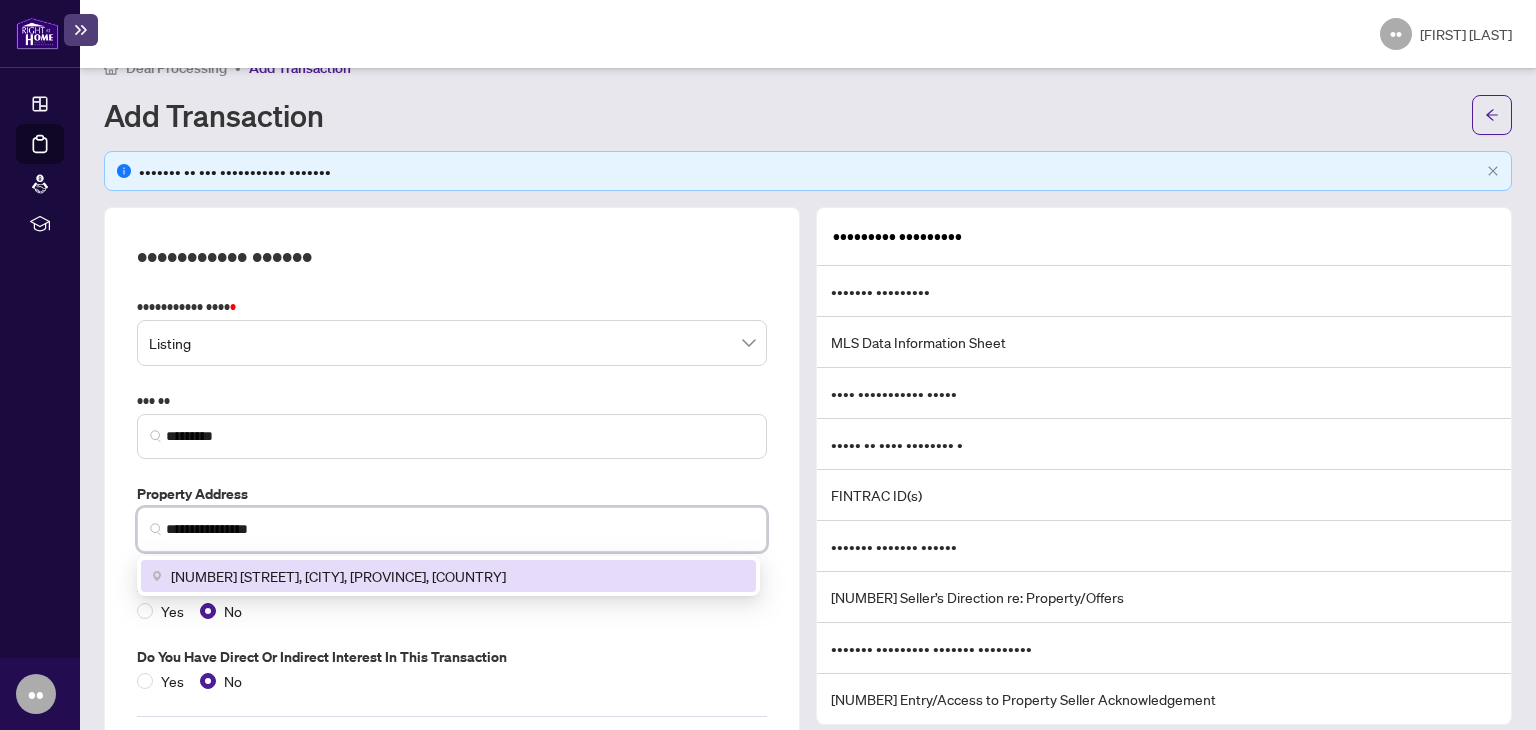 click on "[NUMBER] [STREET], [CITY], [PROVINCE], [COUNTRY]" at bounding box center [338, 576] 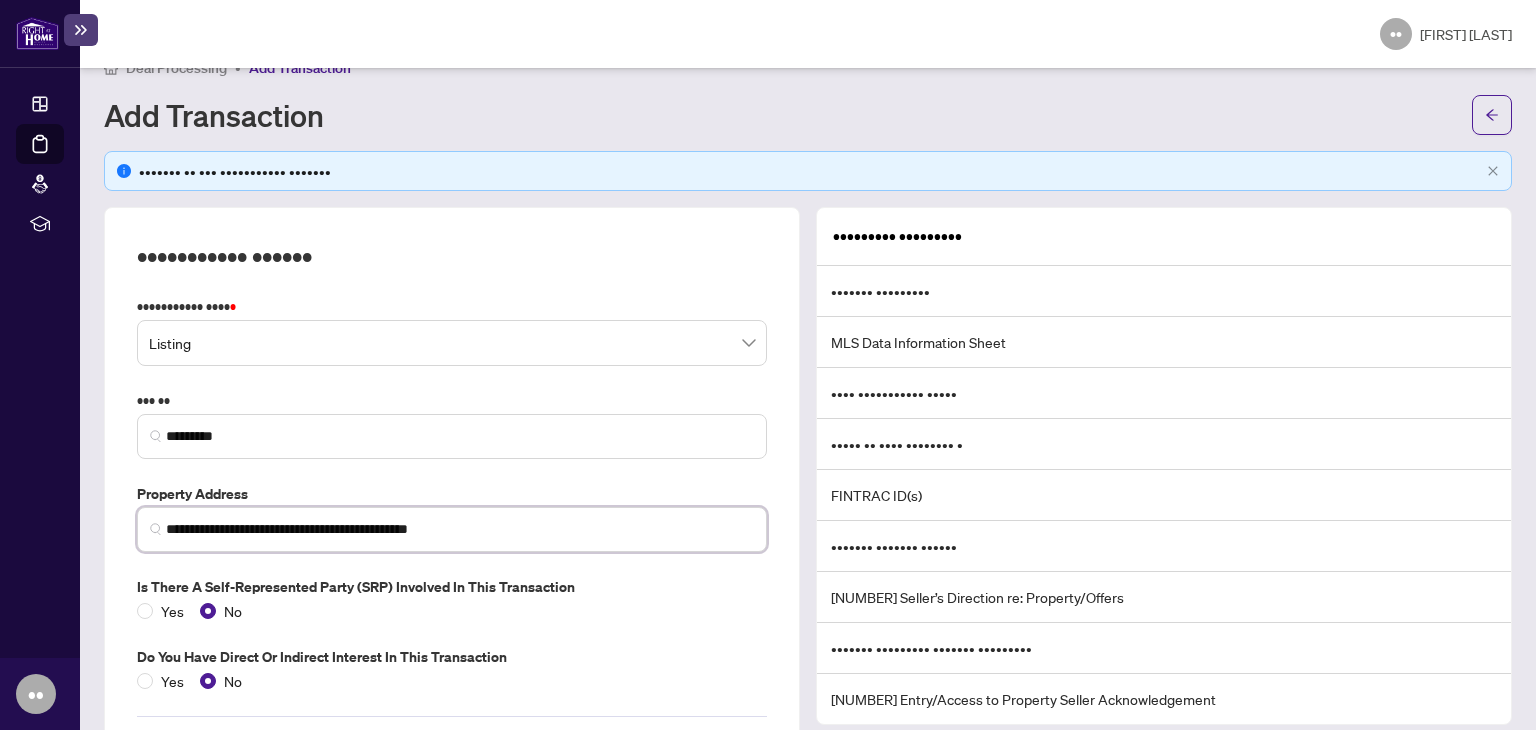 type on "**********" 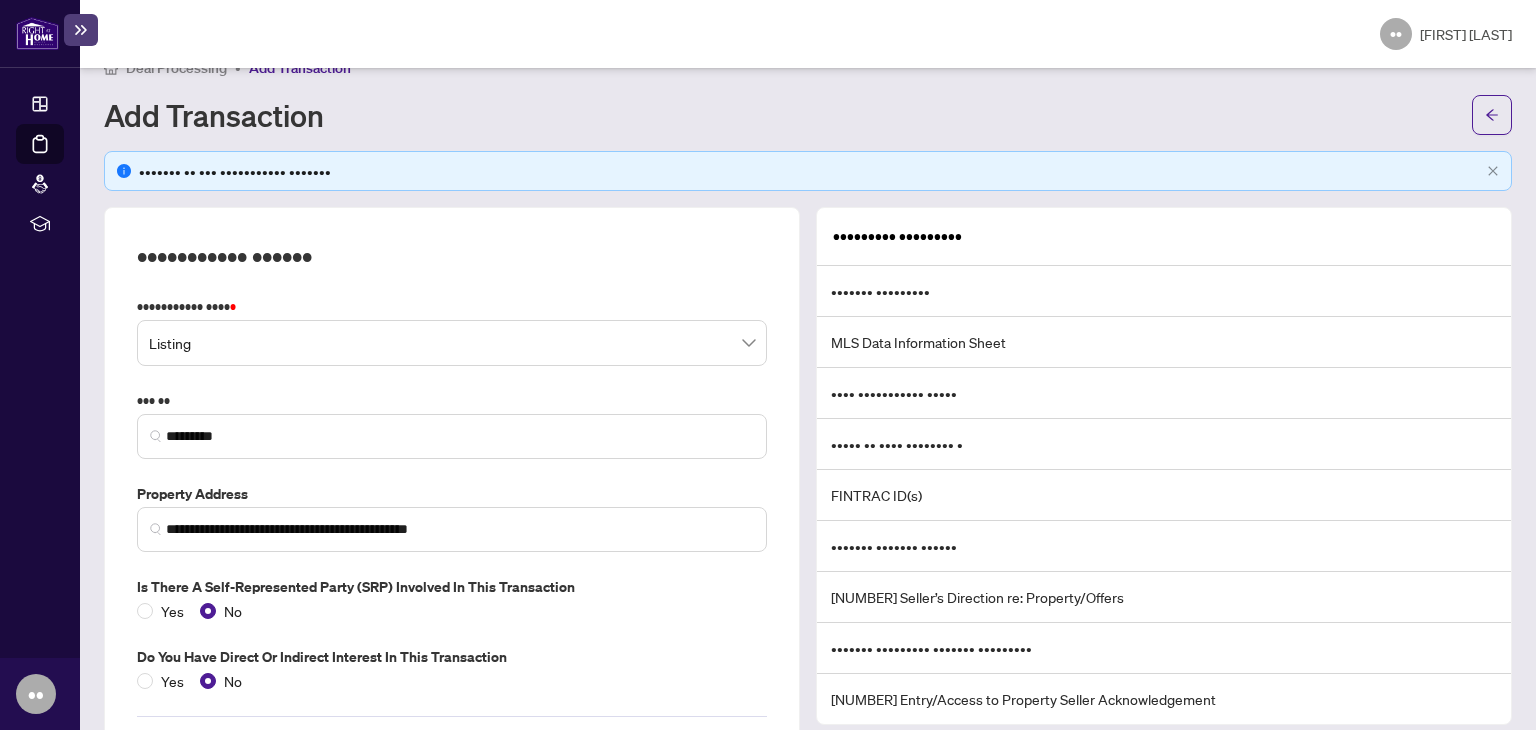 click on "**********" at bounding box center (452, 494) 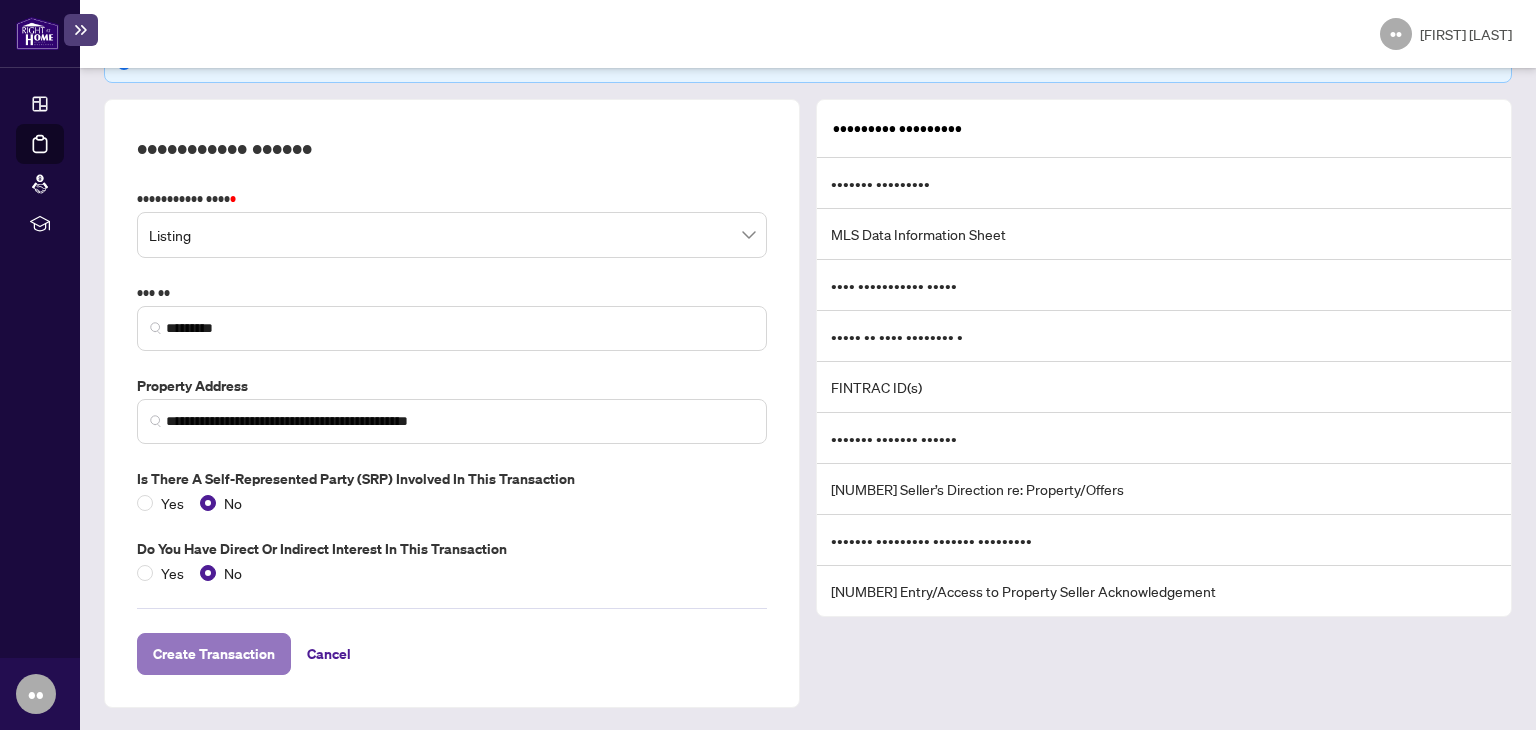 click on "Create Transaction" at bounding box center [214, 654] 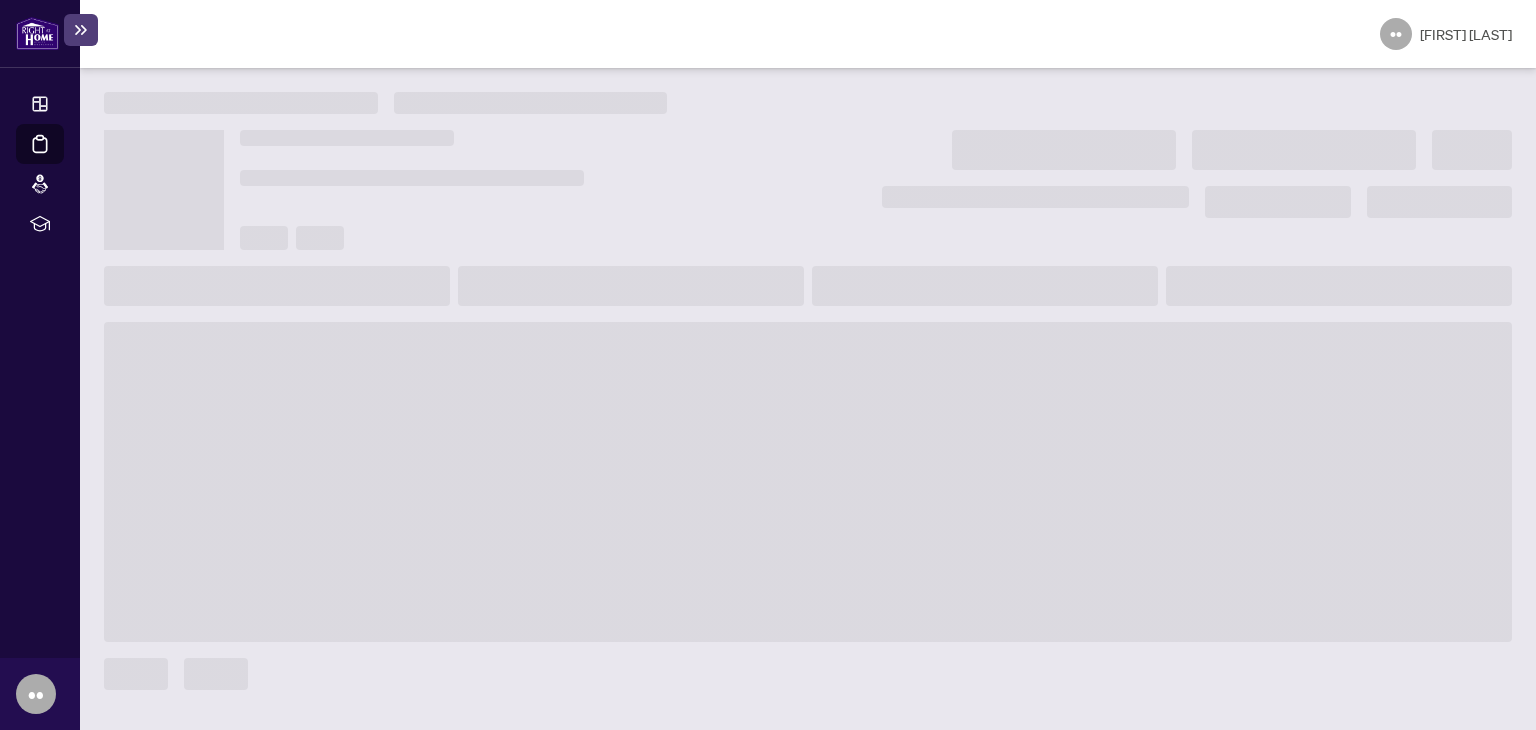 scroll, scrollTop: 0, scrollLeft: 0, axis: both 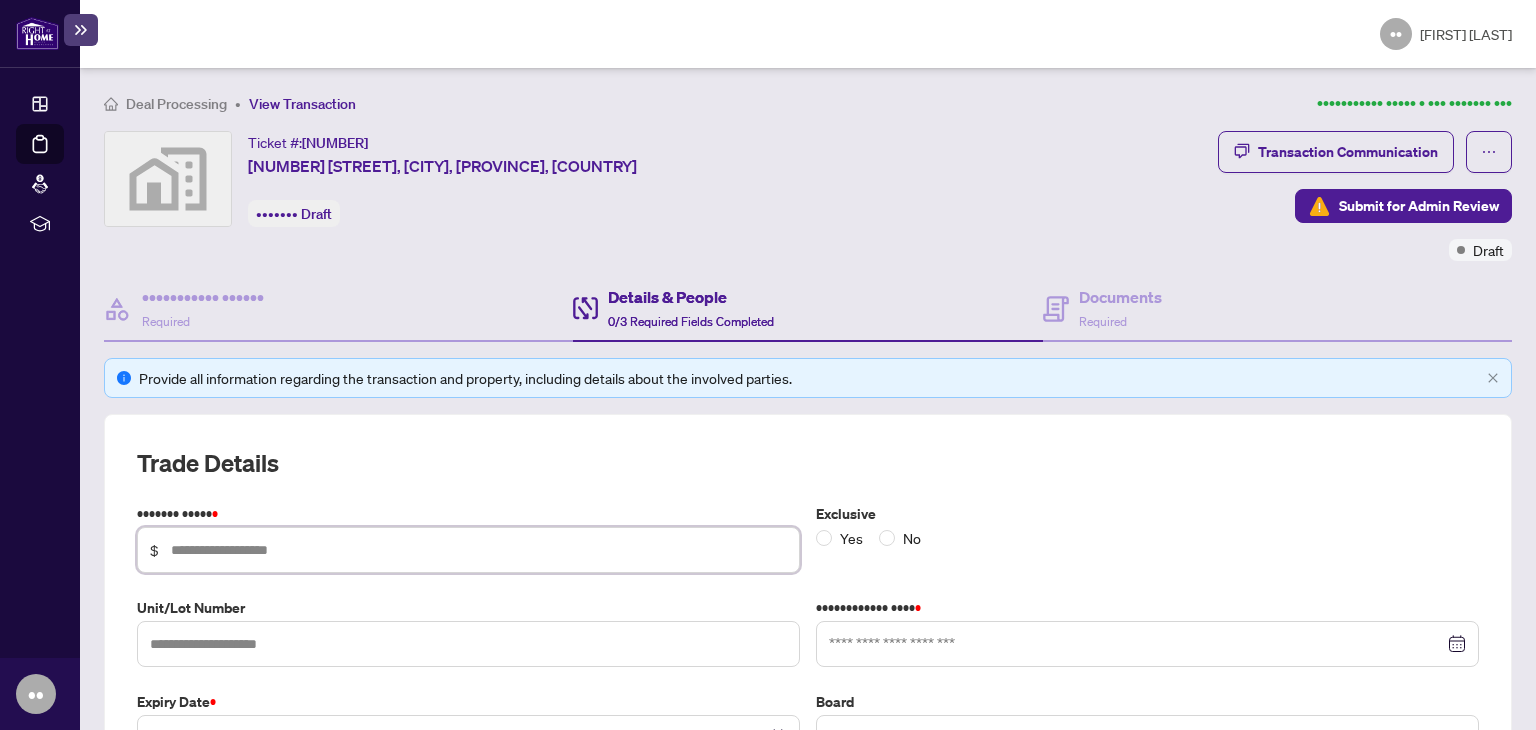 click at bounding box center (479, 550) 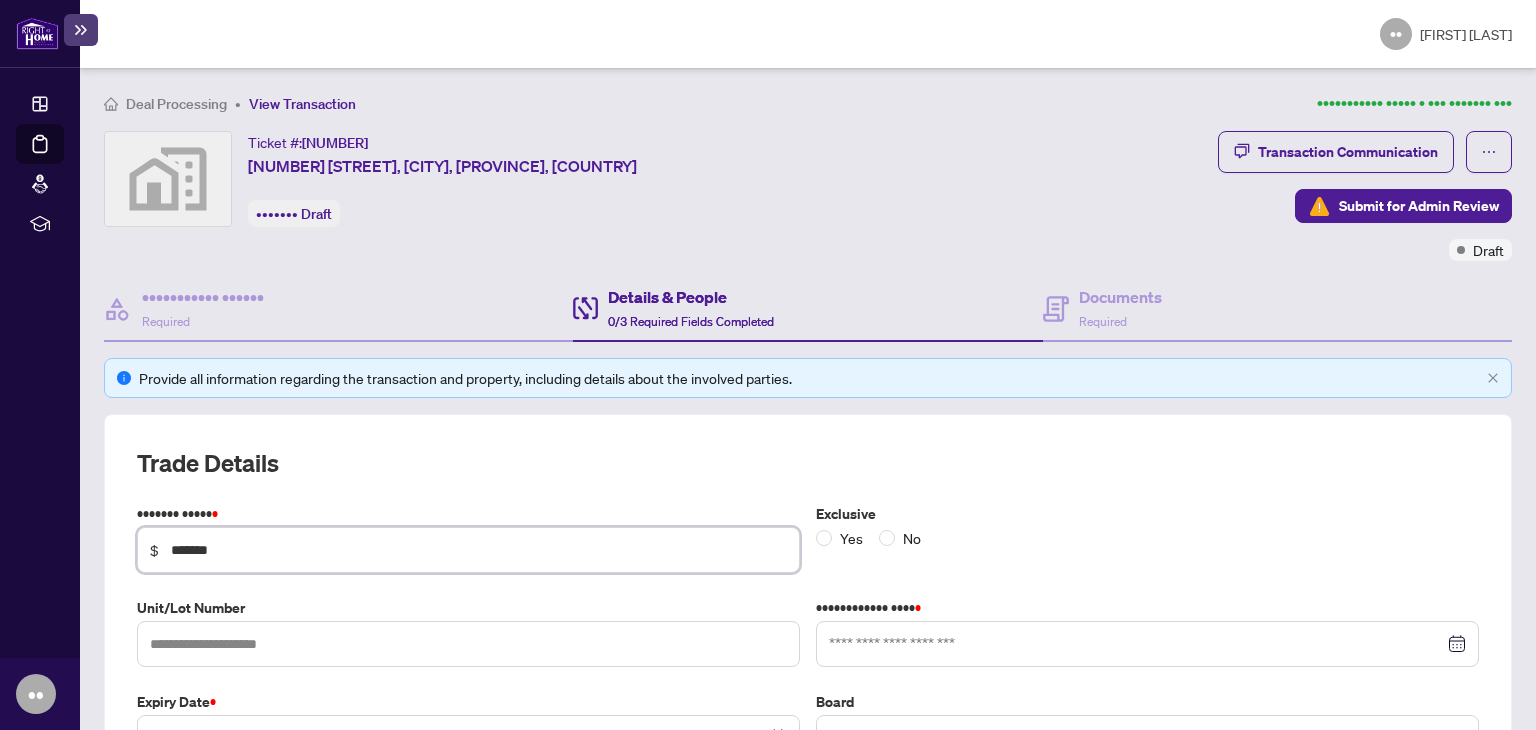 type on "**********" 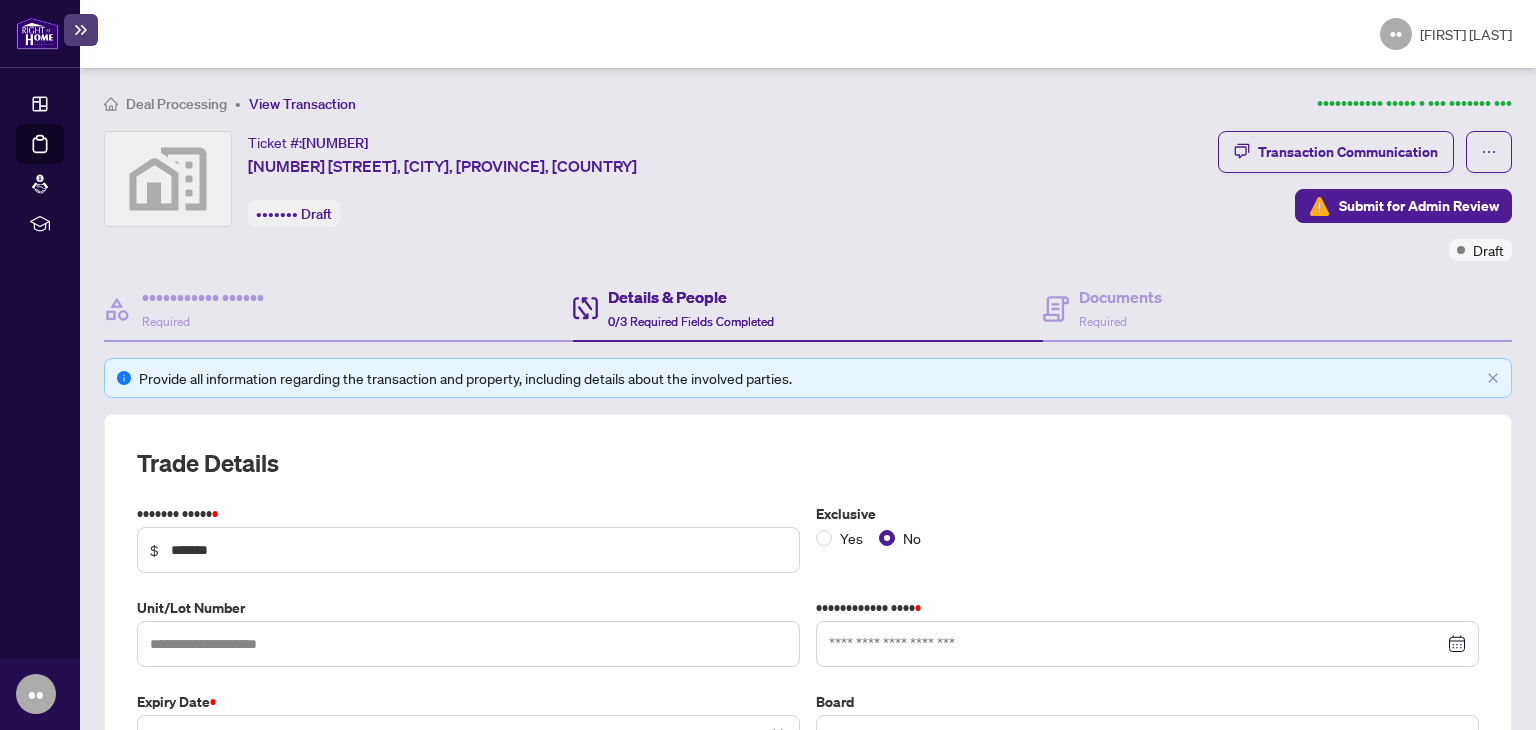scroll, scrollTop: 258, scrollLeft: 0, axis: vertical 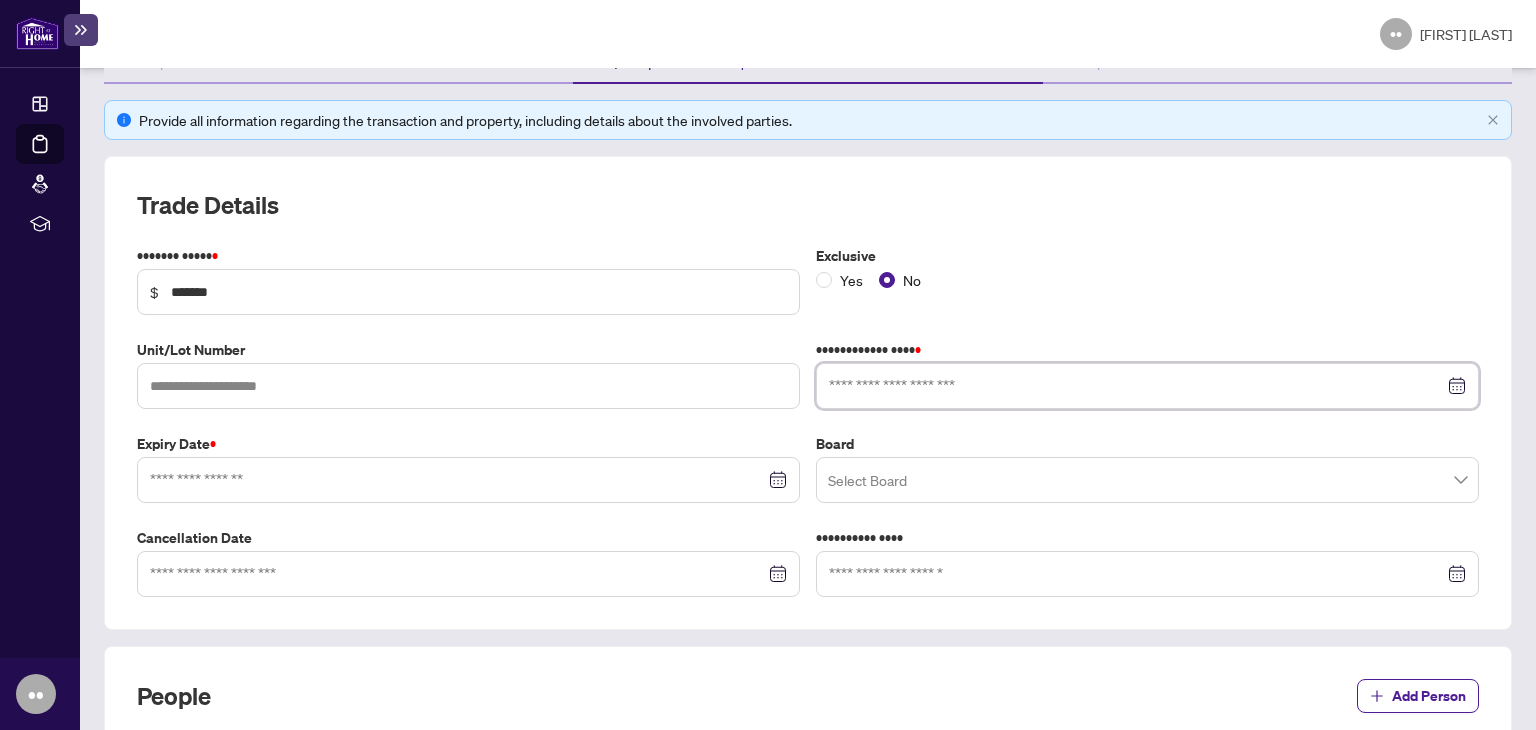 click at bounding box center [1136, 386] 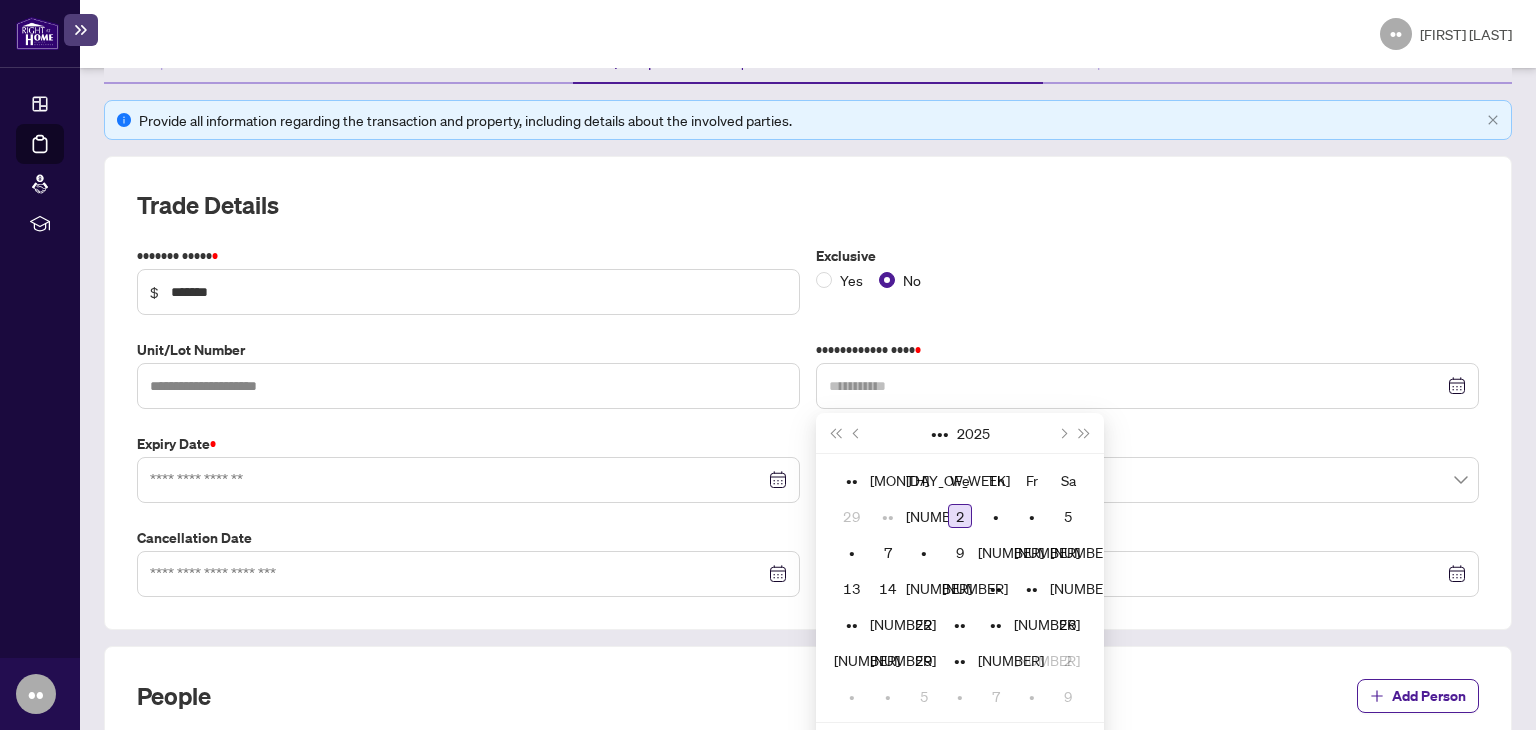 click on "2" at bounding box center [960, 516] 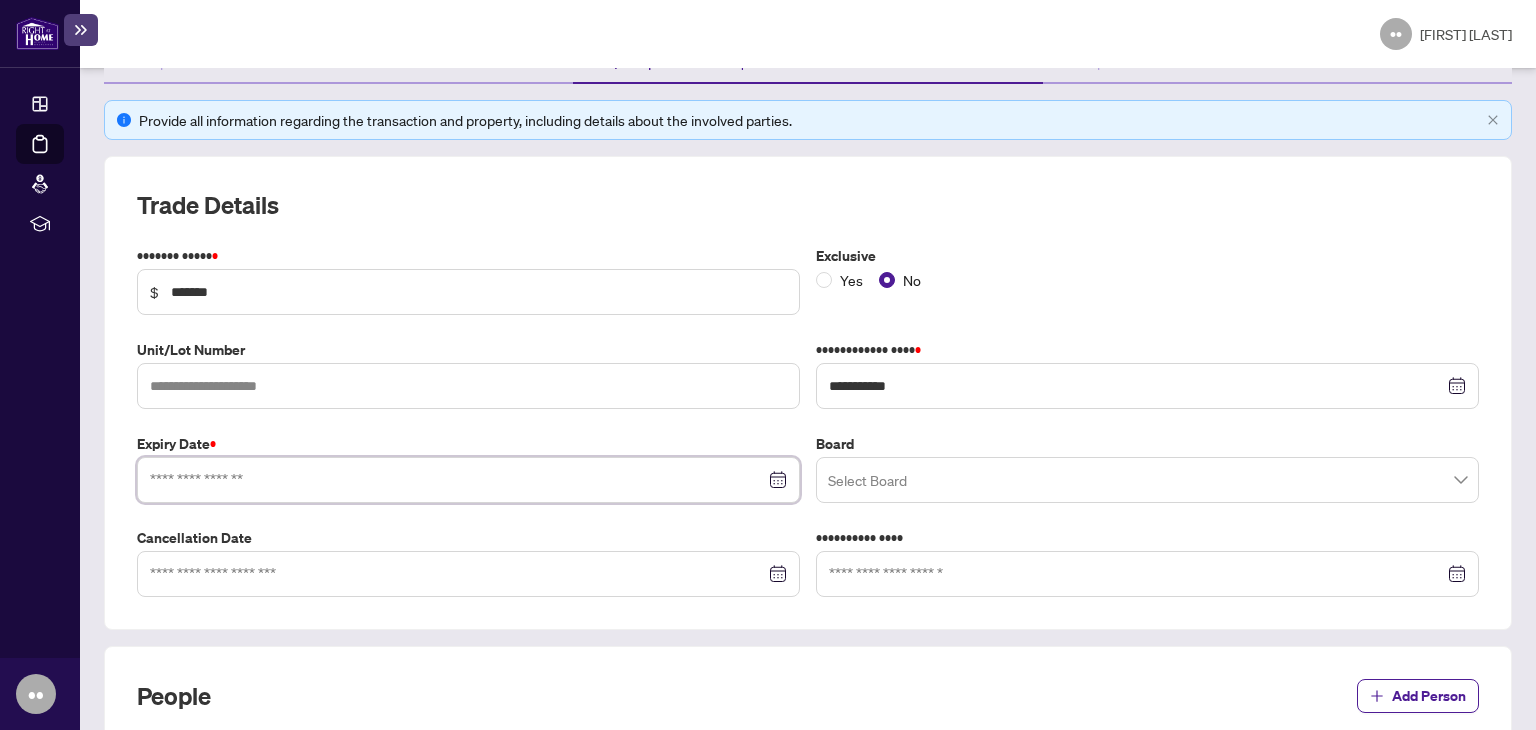 click at bounding box center (457, 480) 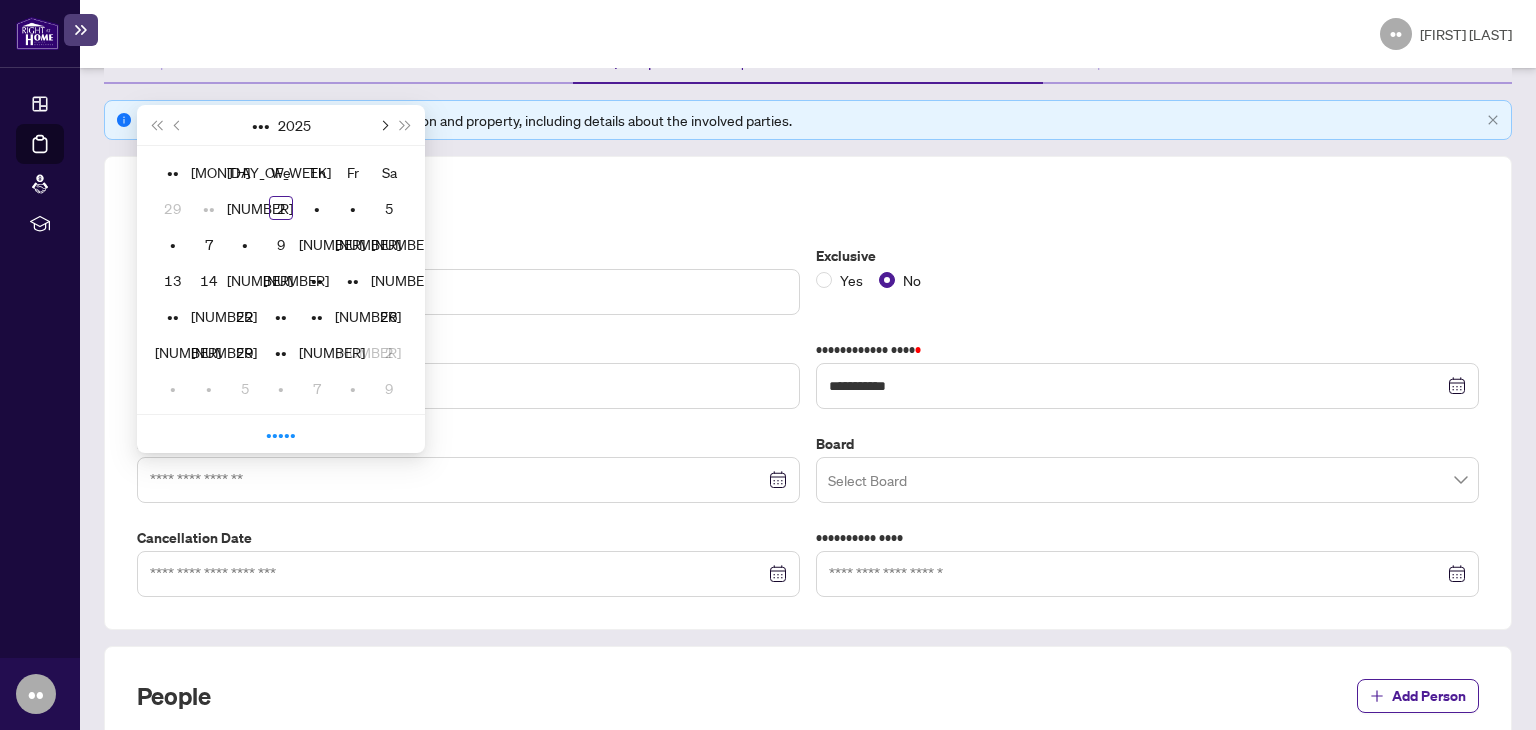 click at bounding box center [383, 125] 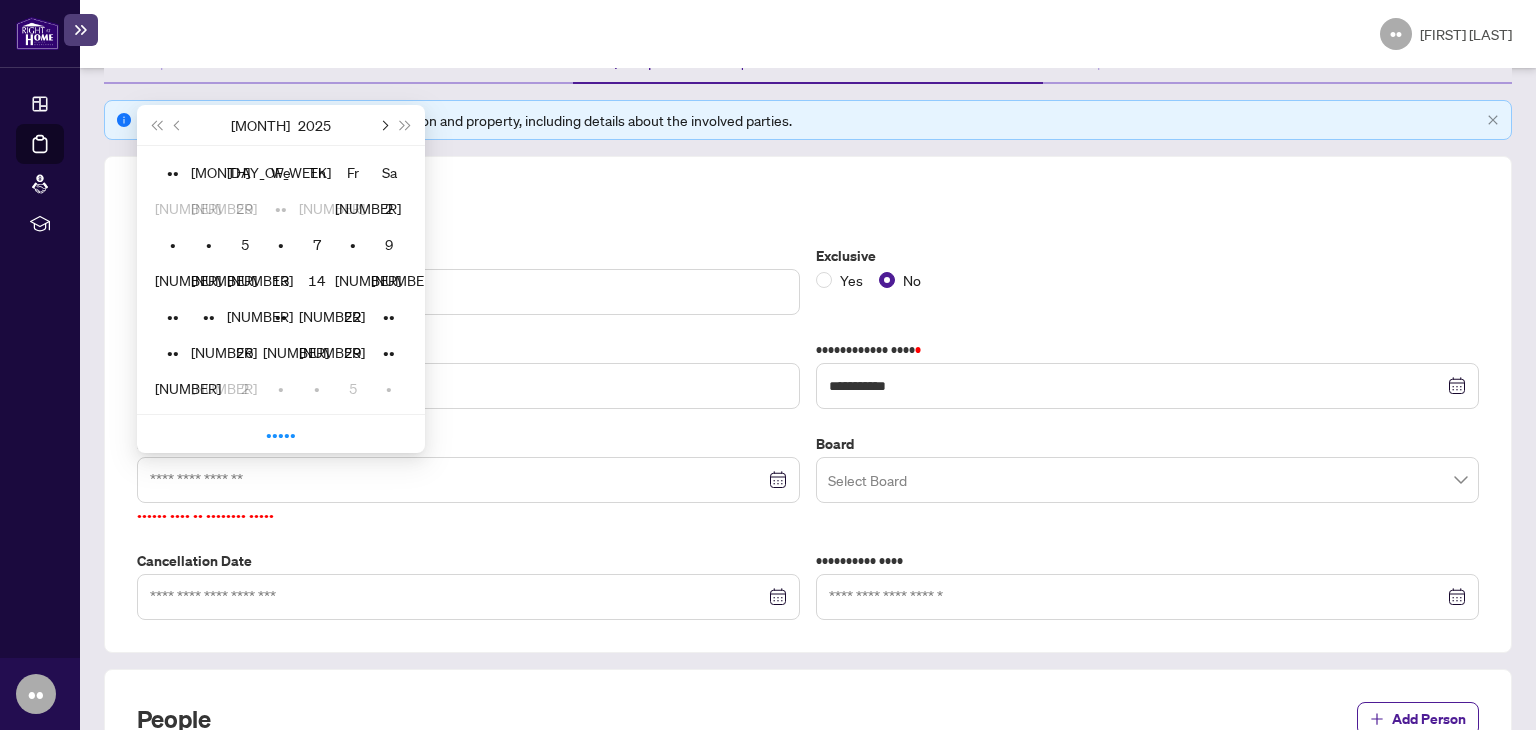 click at bounding box center [383, 125] 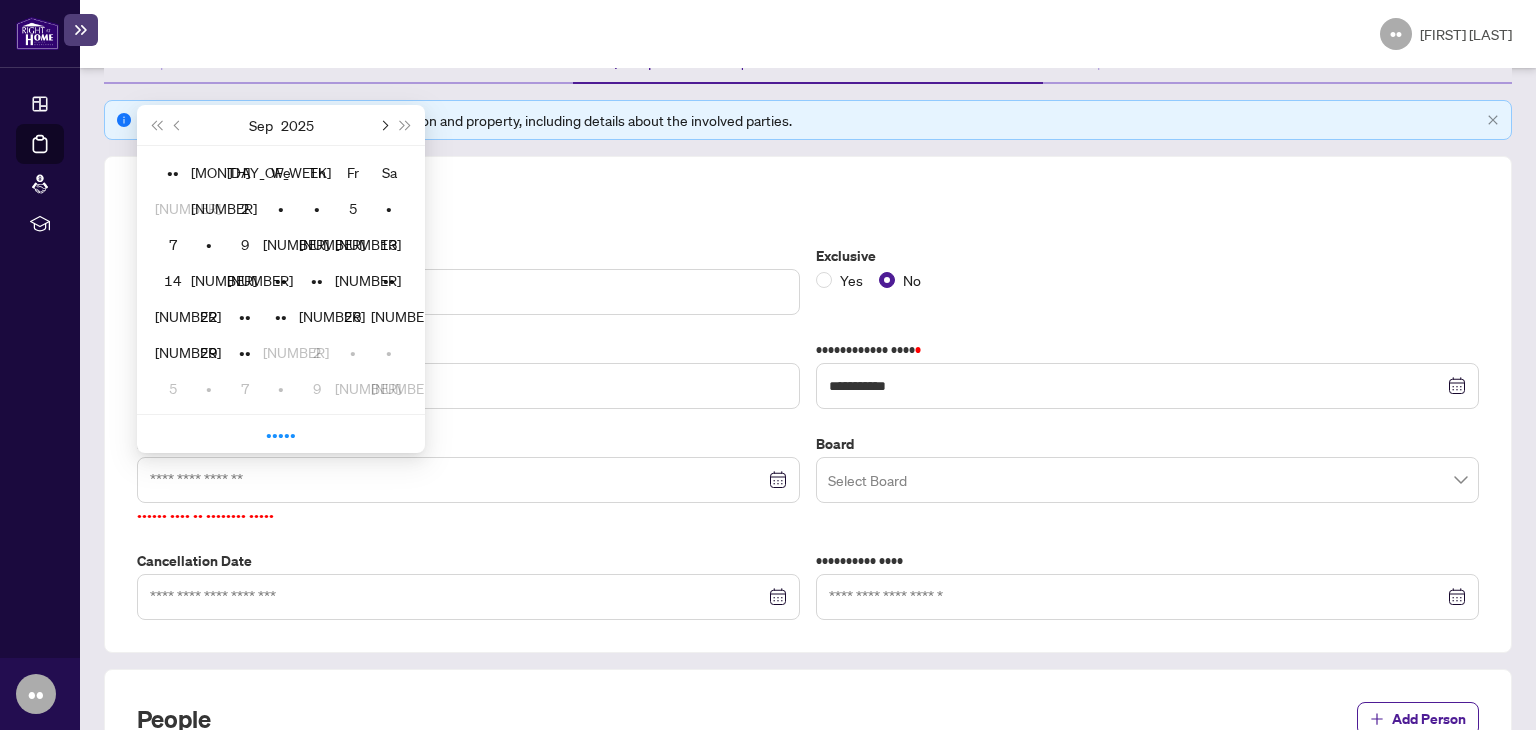 click at bounding box center (383, 125) 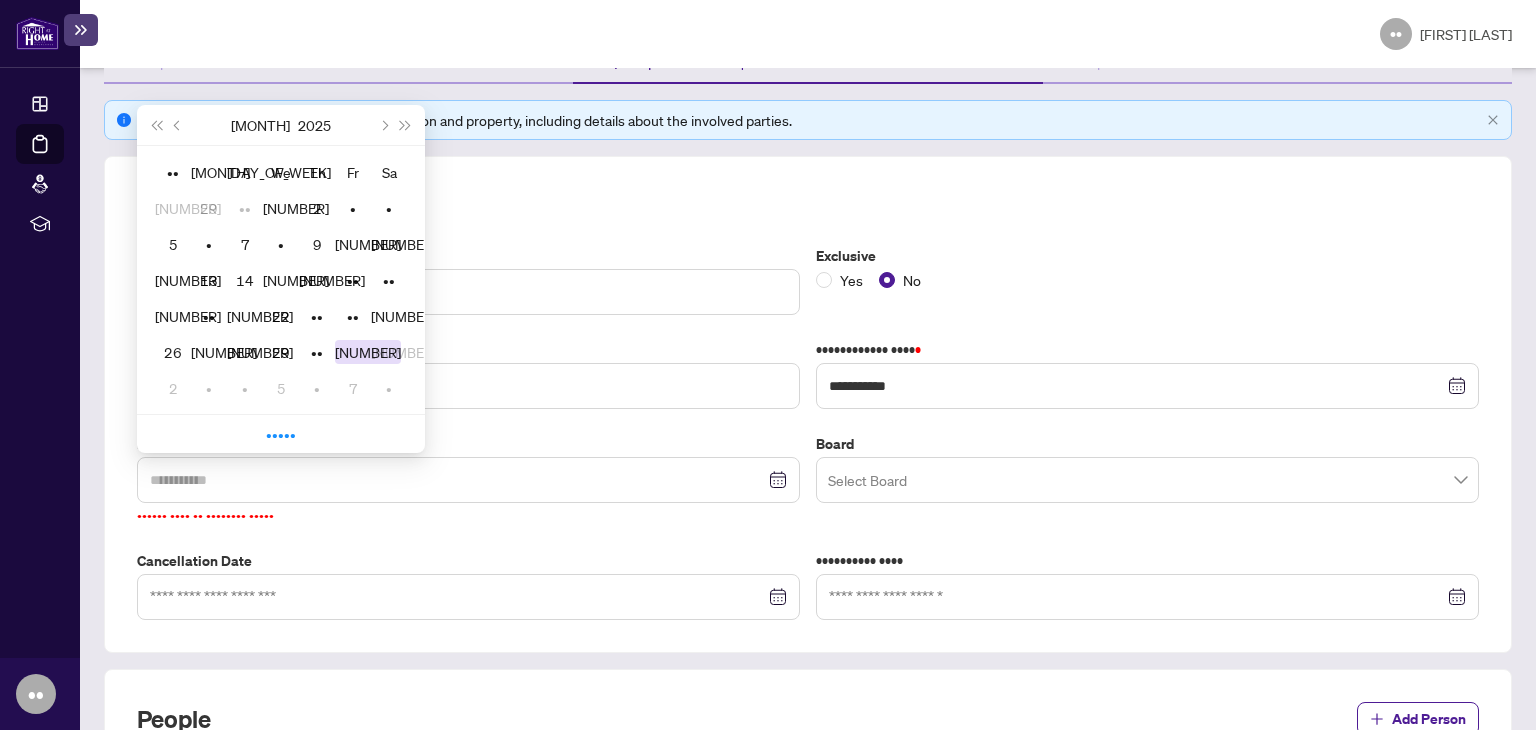 click on "[NUMBER]" at bounding box center (368, 352) 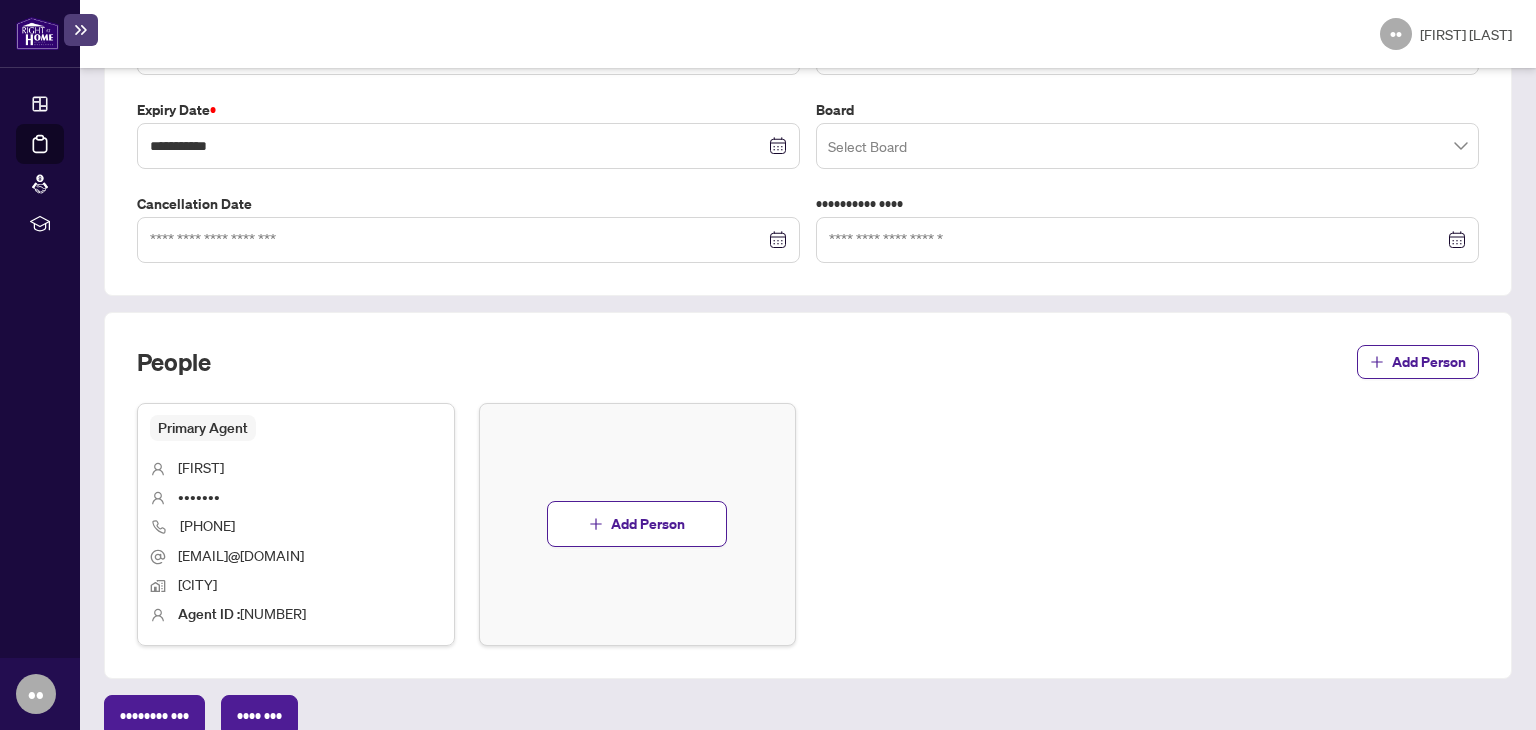 scroll, scrollTop: 617, scrollLeft: 0, axis: vertical 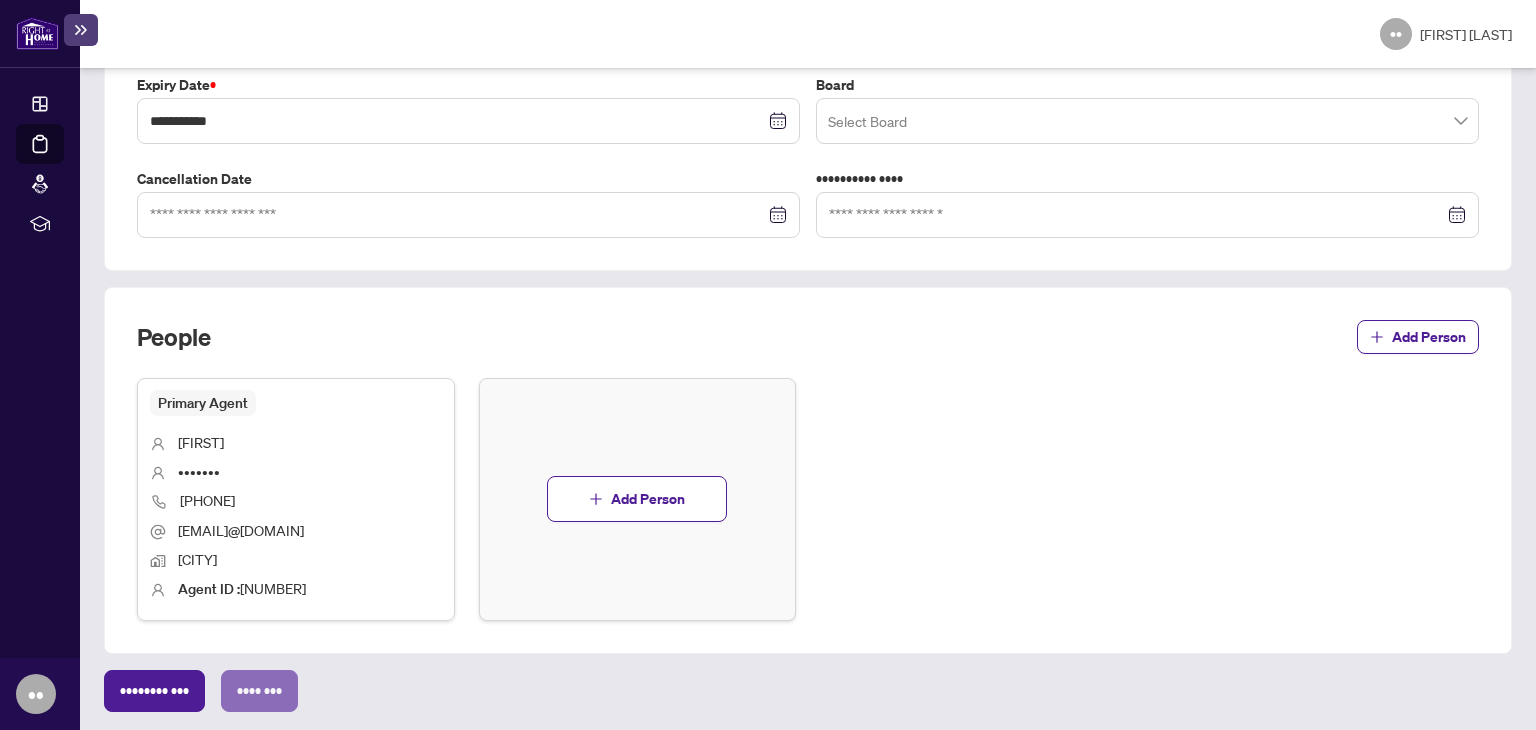 click on "•••• •••" at bounding box center [154, 691] 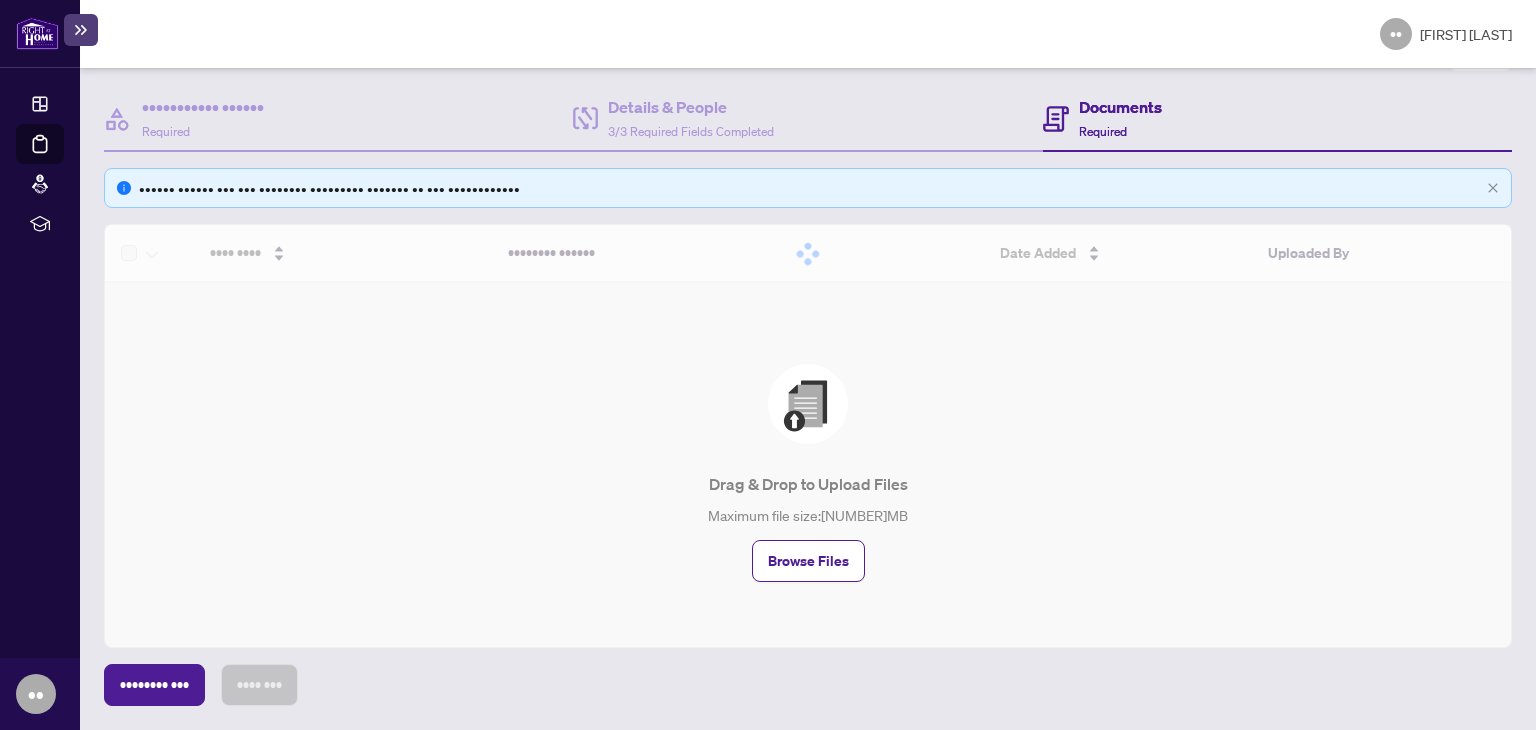 scroll, scrollTop: 0, scrollLeft: 0, axis: both 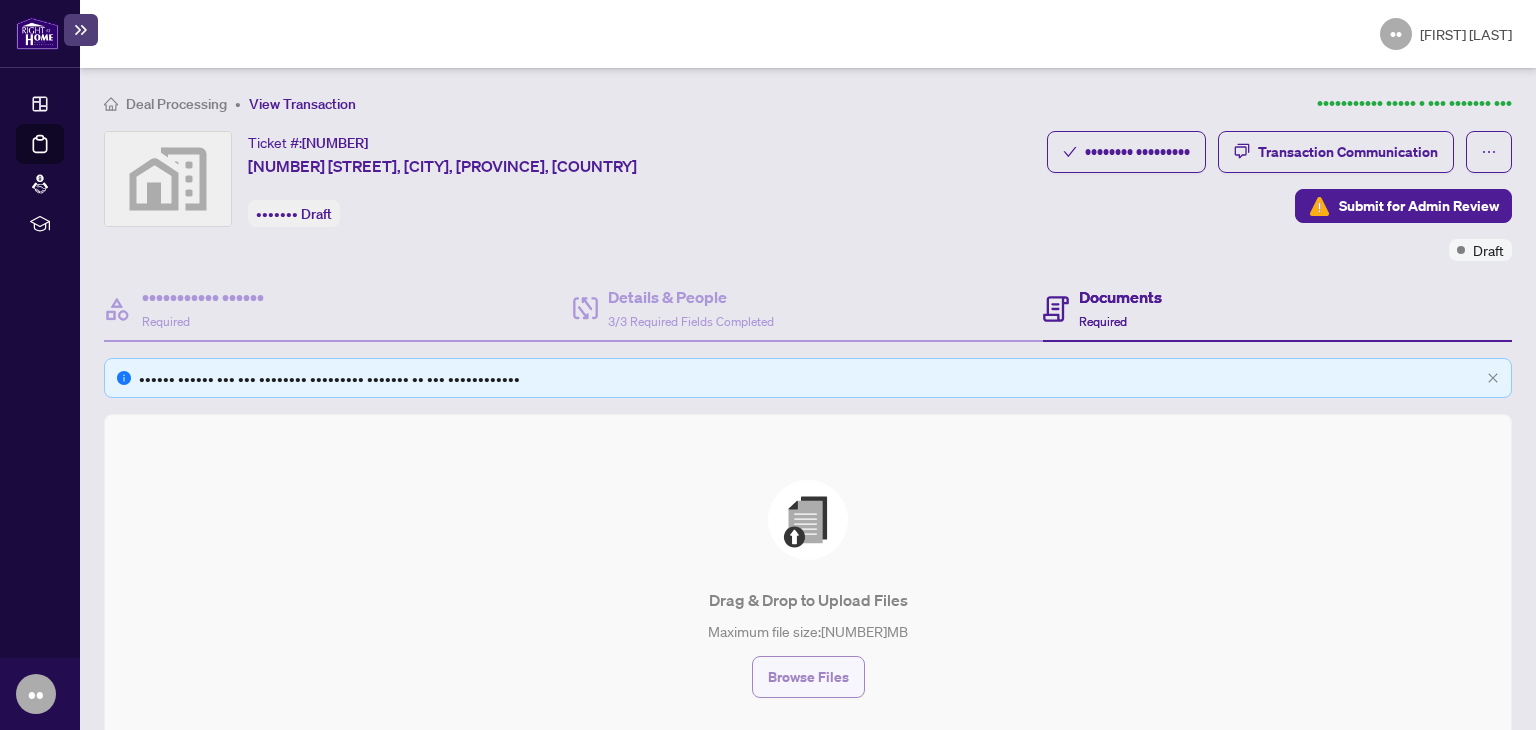 click on "Browse Files" at bounding box center [808, 677] 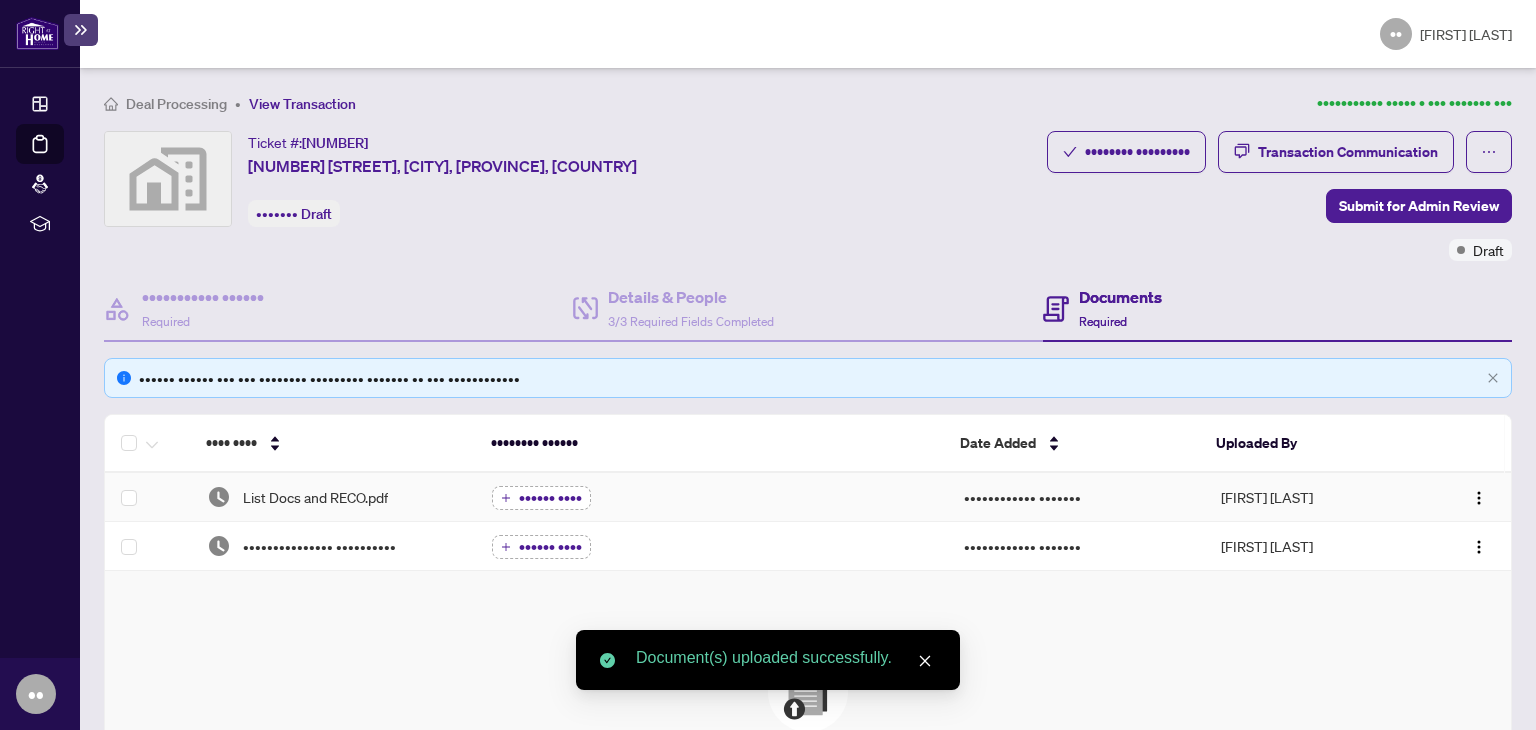 click on "•••••• ••••" at bounding box center [550, 498] 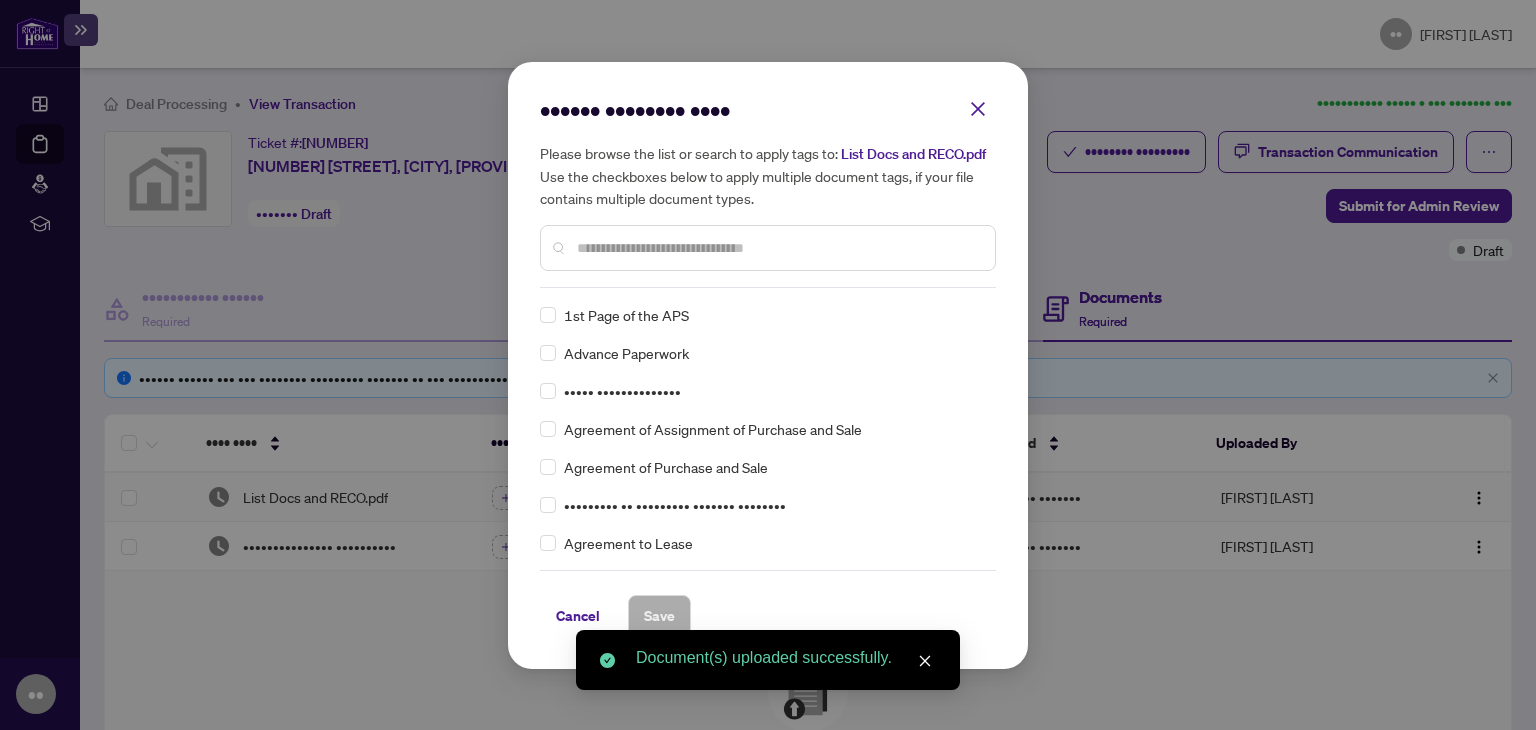 click on "Manage document tags Please browse the list or apply tags to:   List Docs and RECO.pdf   Use the checkboxes below to apply multiple document tags, if your file contains multiple document types.   1st Page of the APS Advance Paperwork Agent Correspondence Agreement of Purchase and Sale Agreement of Purchase and Sale Agreement to Cooperate /Broker Referral Agreement to Lease Articles of Incorporation Back to Vendor Letter Belongs to Another Transaction Builder's Consent Buyer Designated Representation Agreement Buyer Designated Representation Agreement Buyers Lawyer Information Certificate of Estate Trustee(s) Client Refused to Sign Closing Date Change Co-op Brokerage Commission Statement Co-op EFT Co-operating Indemnity Agreement Commission Adjustment Commission Agreement Commission Calculation Commission Statement Sent Commission Statement Sent to Landlord Commission Statement Sent to Lawyer Commission Statement Sent to Listing Brokerage Commission Statement Sent to Vendor Duplicate" at bounding box center [768, 365] 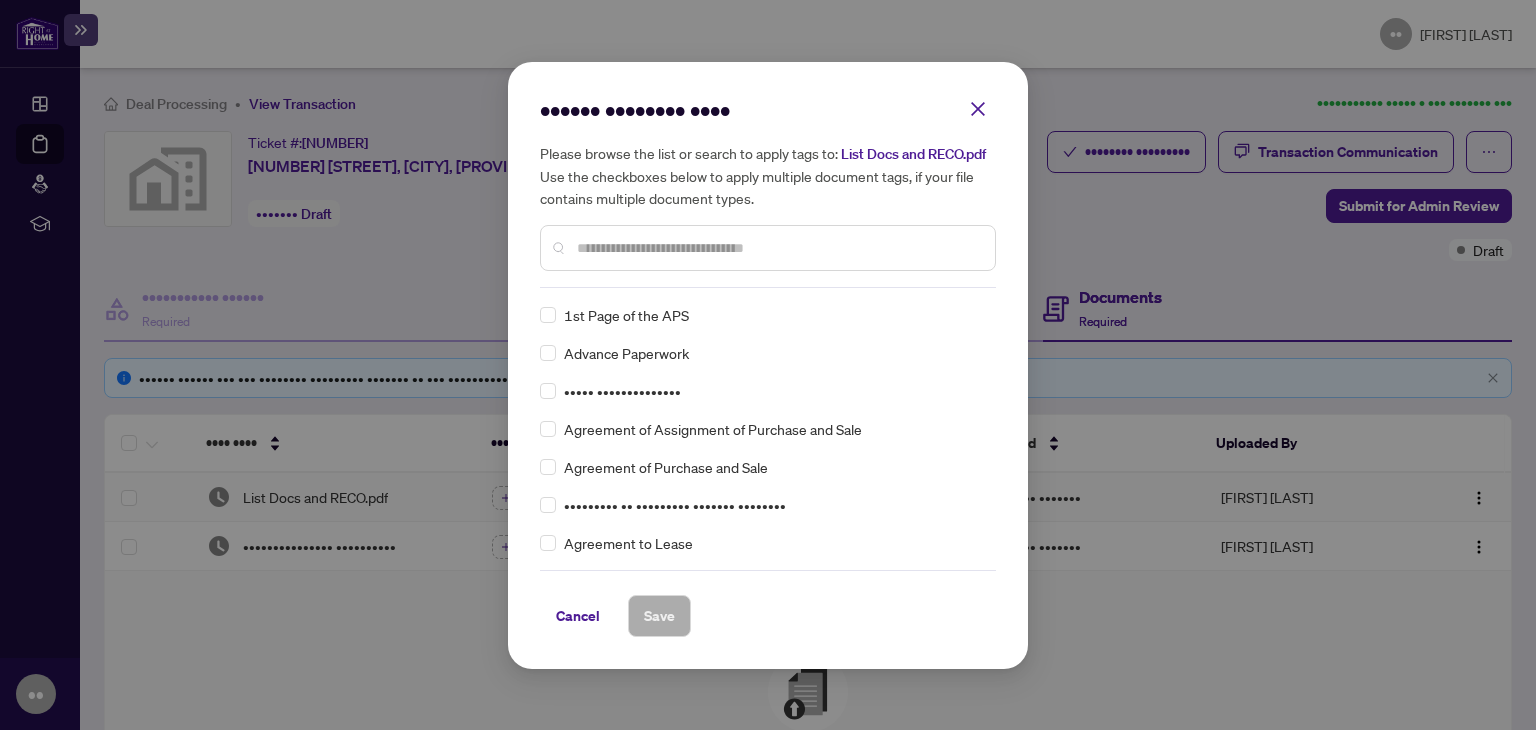 click at bounding box center [768, 248] 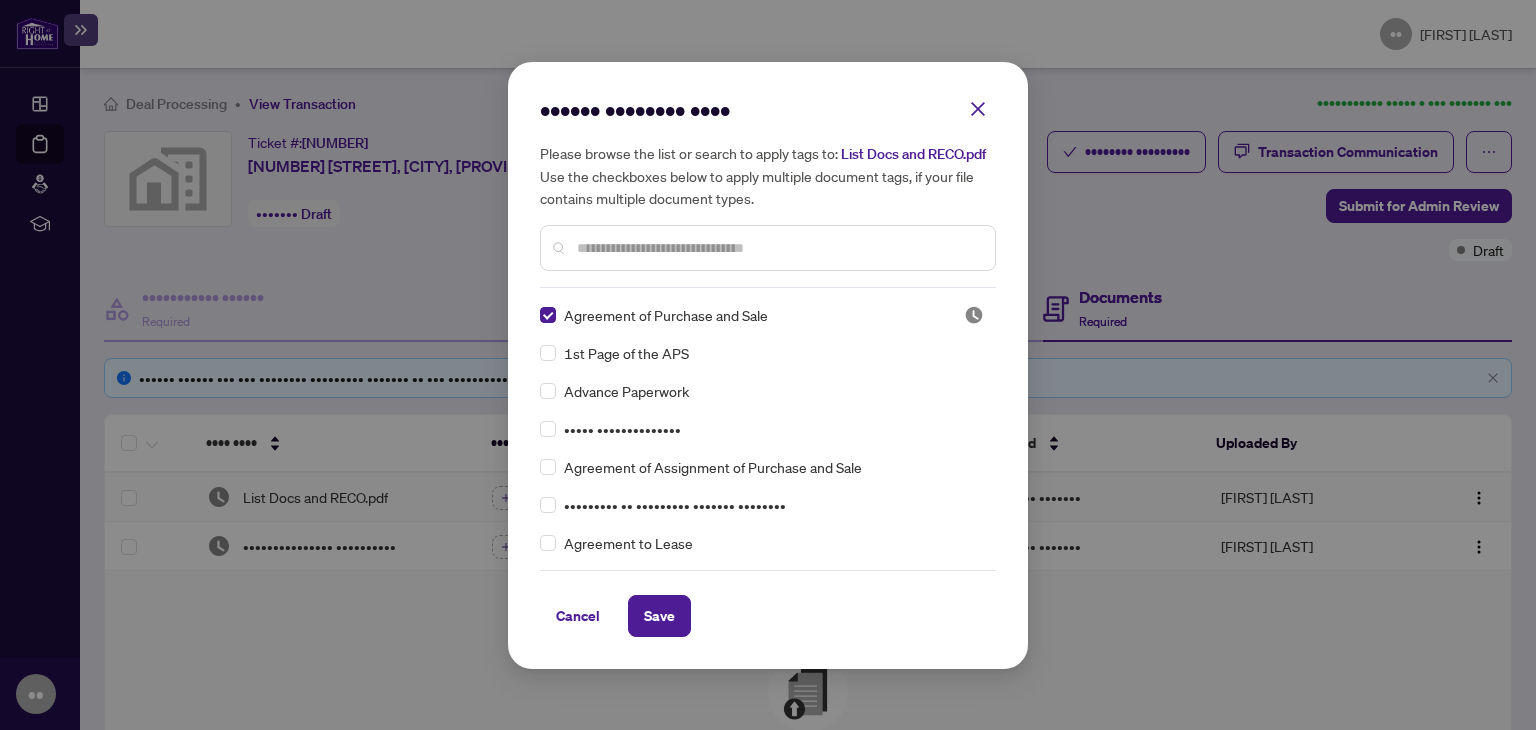 click at bounding box center [778, 248] 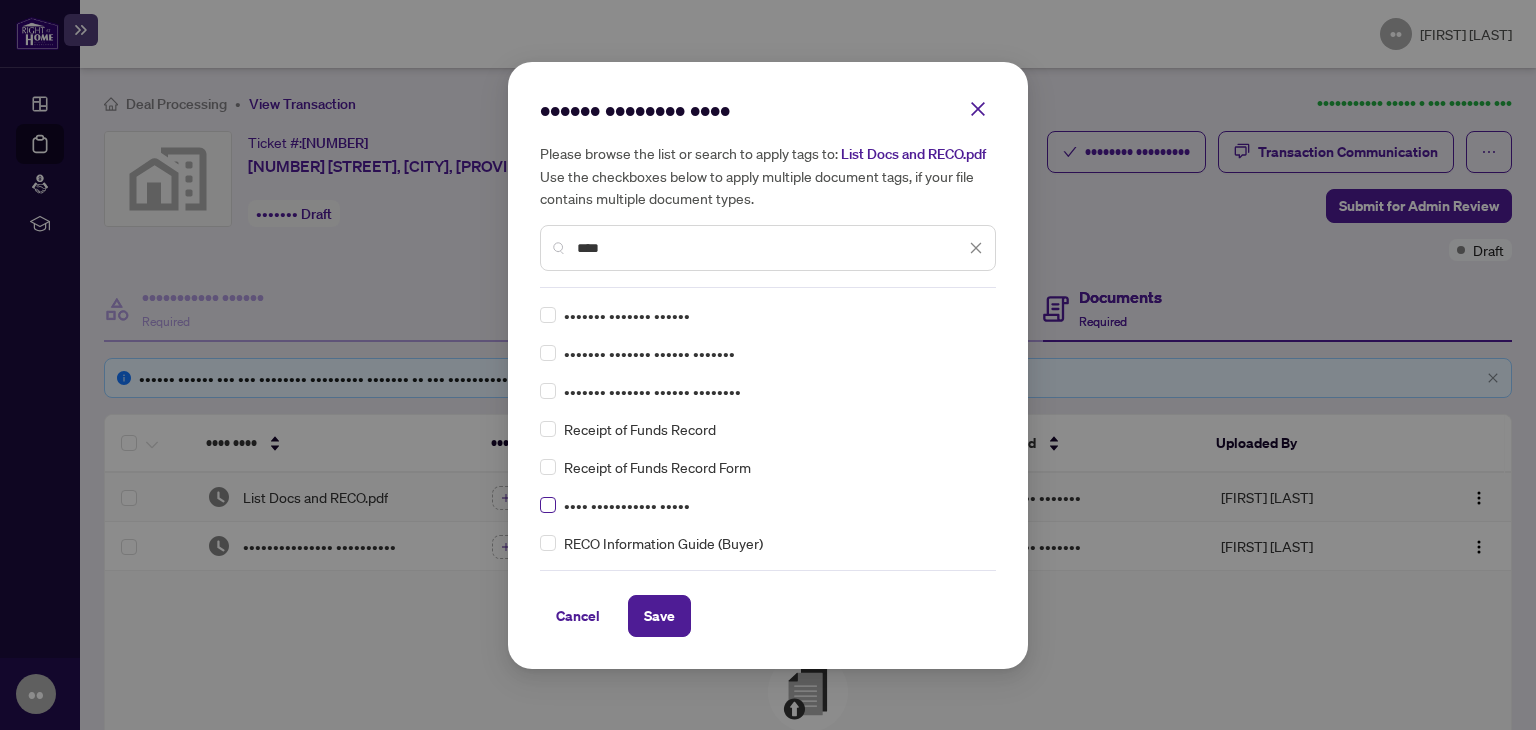 type on "****" 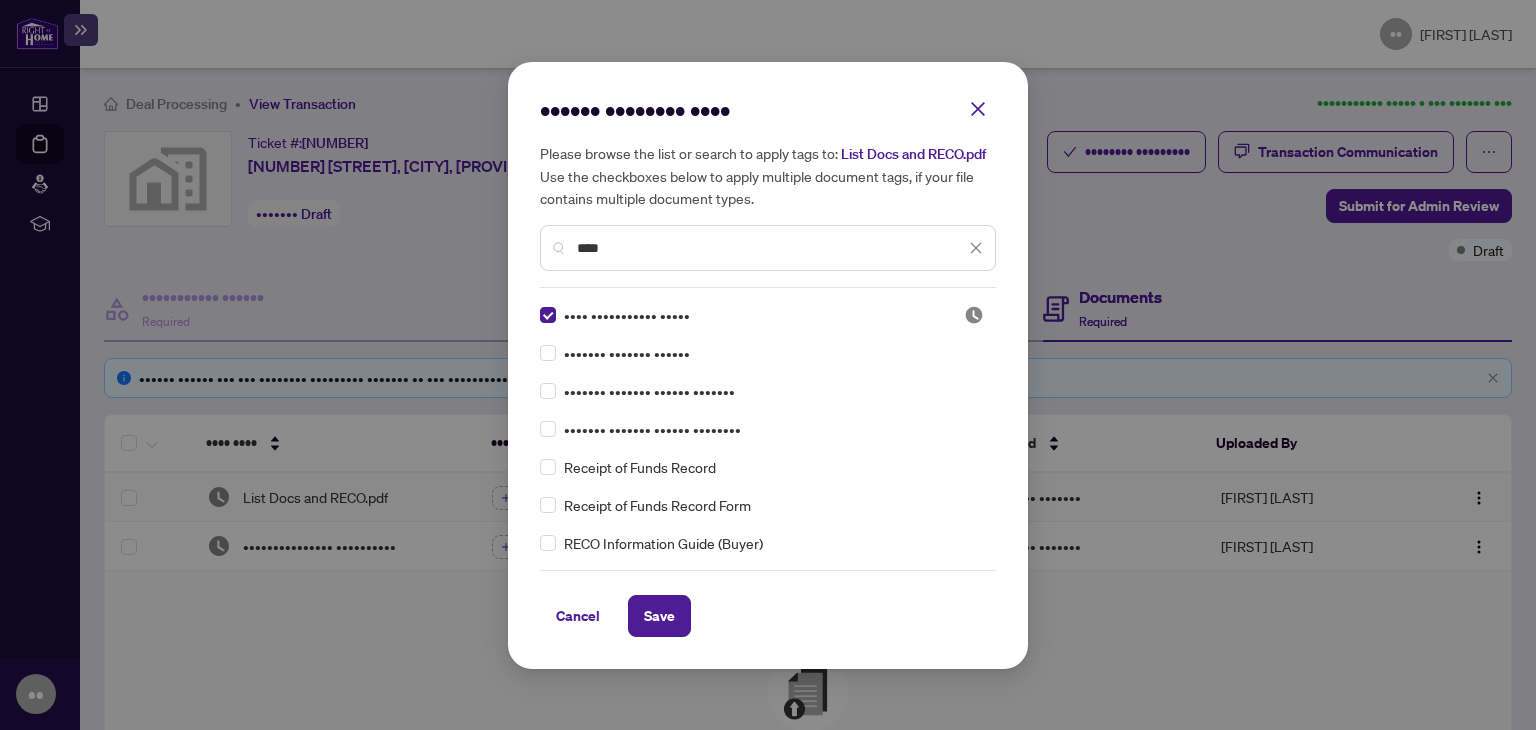 drag, startPoint x: 659, startPoint y: 267, endPoint x: 569, endPoint y: 272, distance: 90.13878 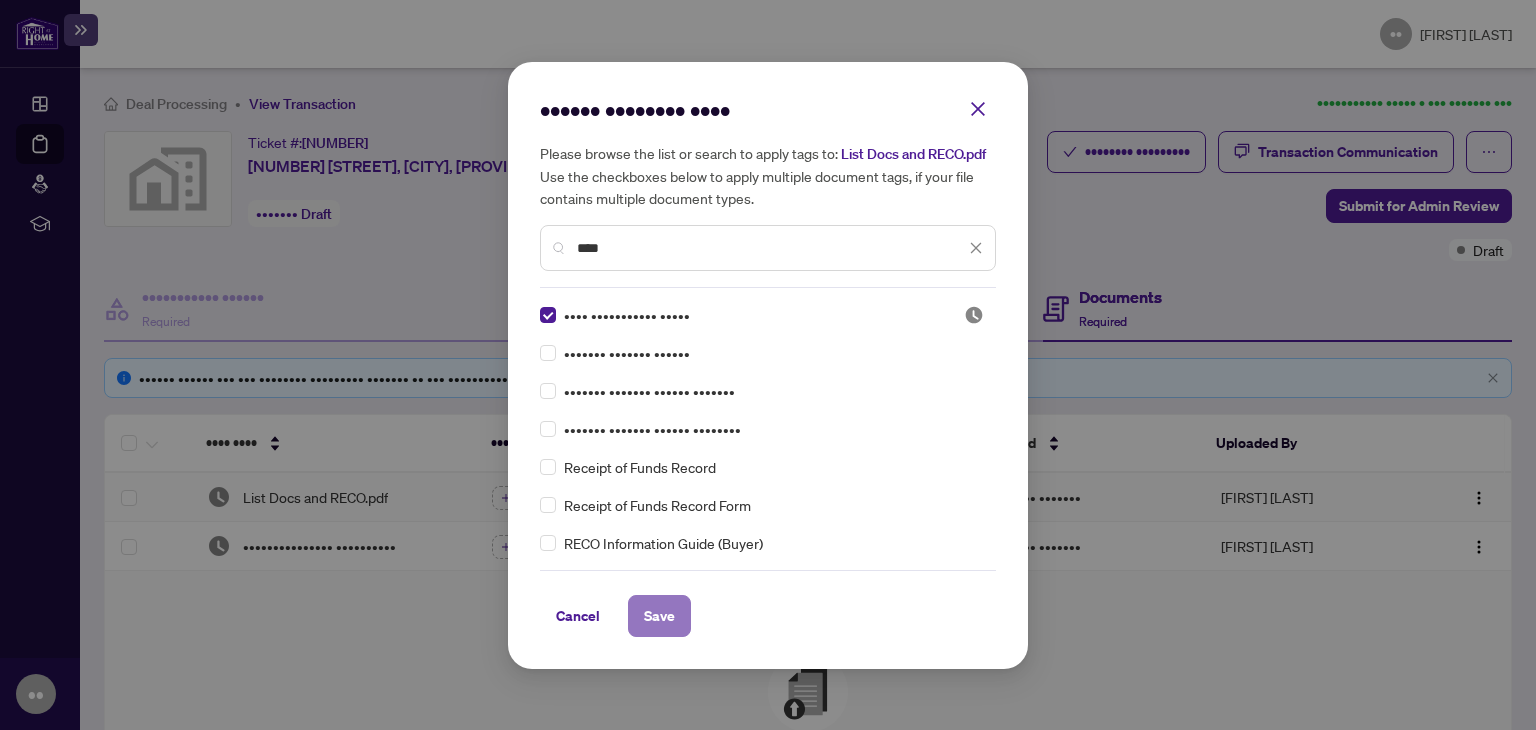 click on "Save" at bounding box center (659, 616) 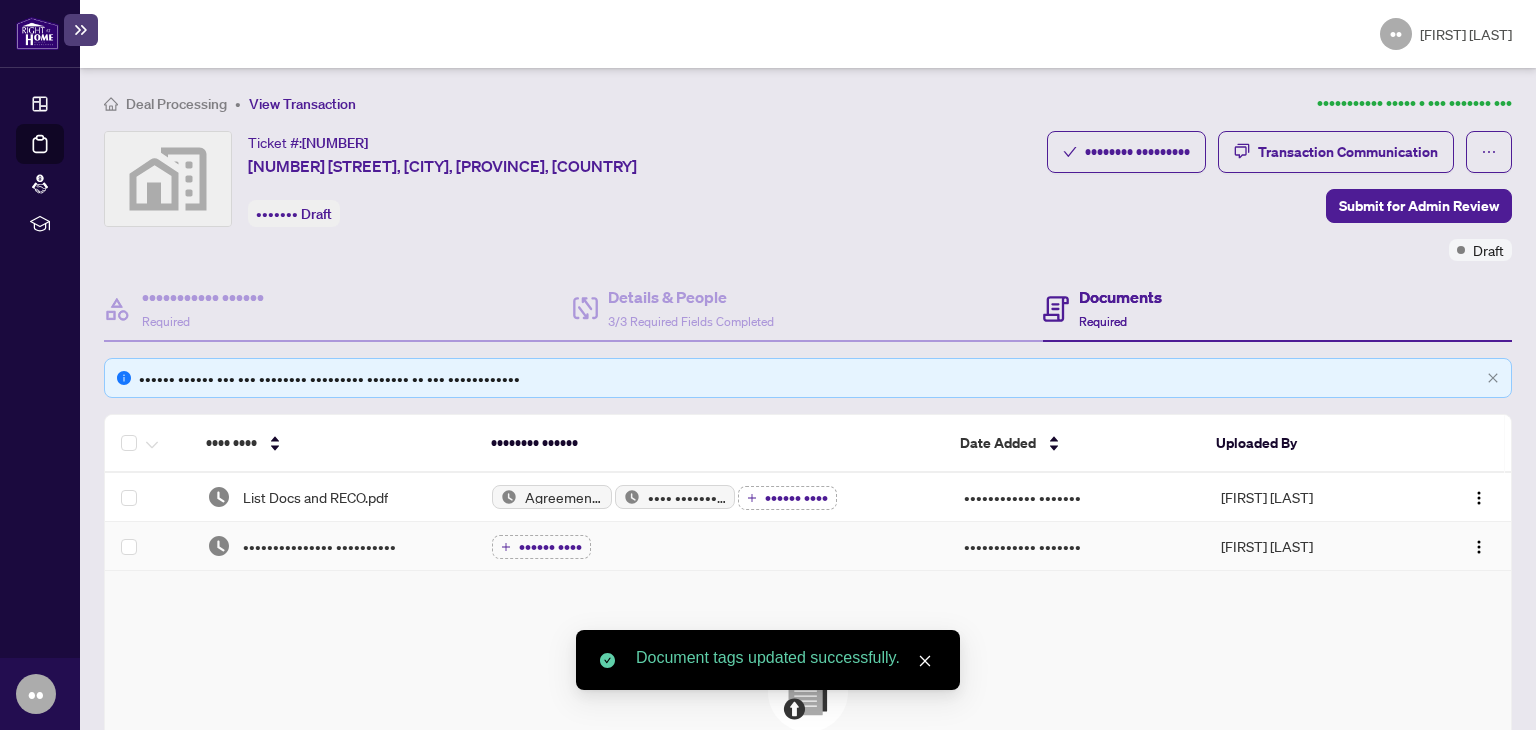 click on "•••••• ••••" at bounding box center [550, 547] 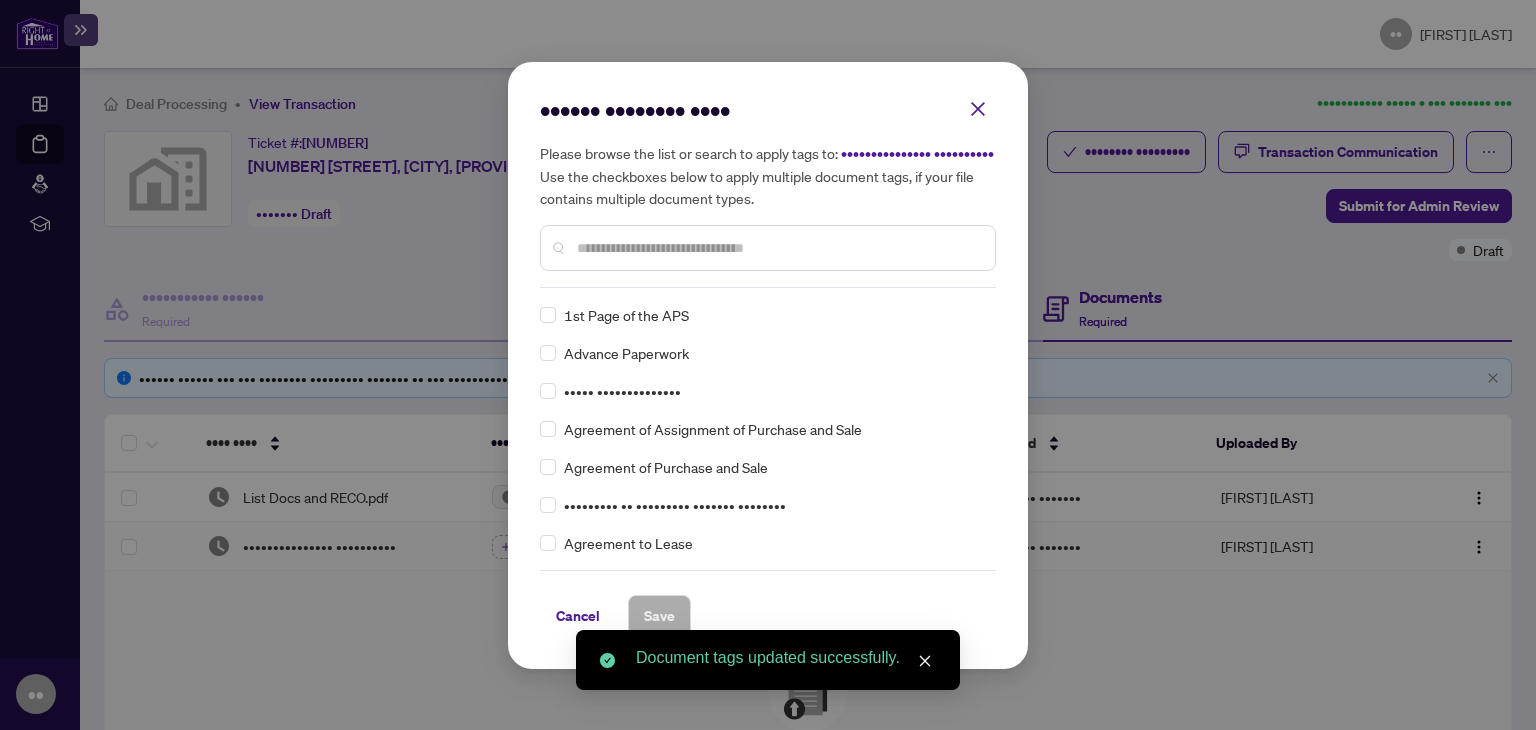 click on "Manage document tags Please browse the list or search to apply tags to: MLS_Final_Draft SIGNED.pdf Use the checkboxes below to apply multiple document tags, if your file contains multiple document types." at bounding box center [0, 0] 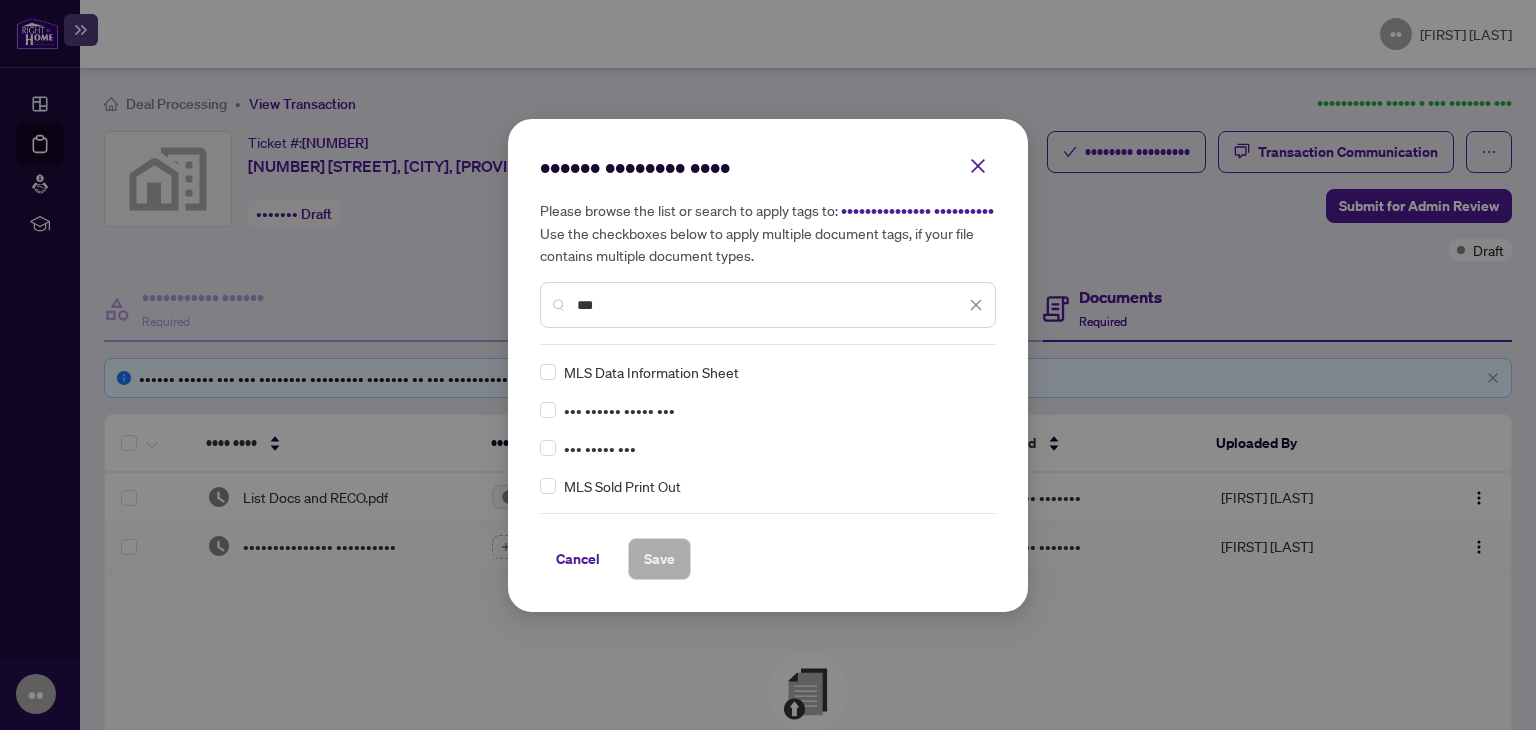 type on "•••" 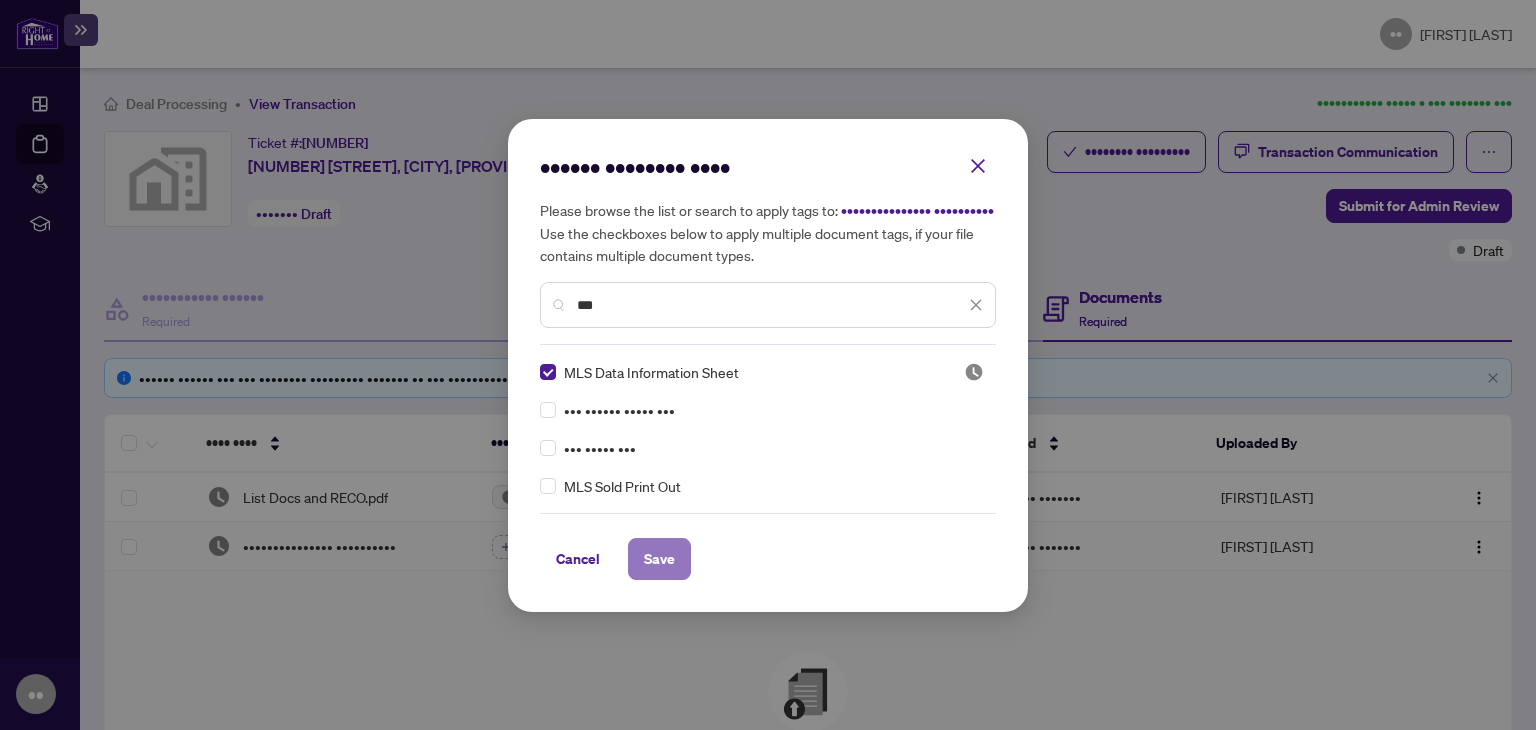 click on "Save" at bounding box center [0, 0] 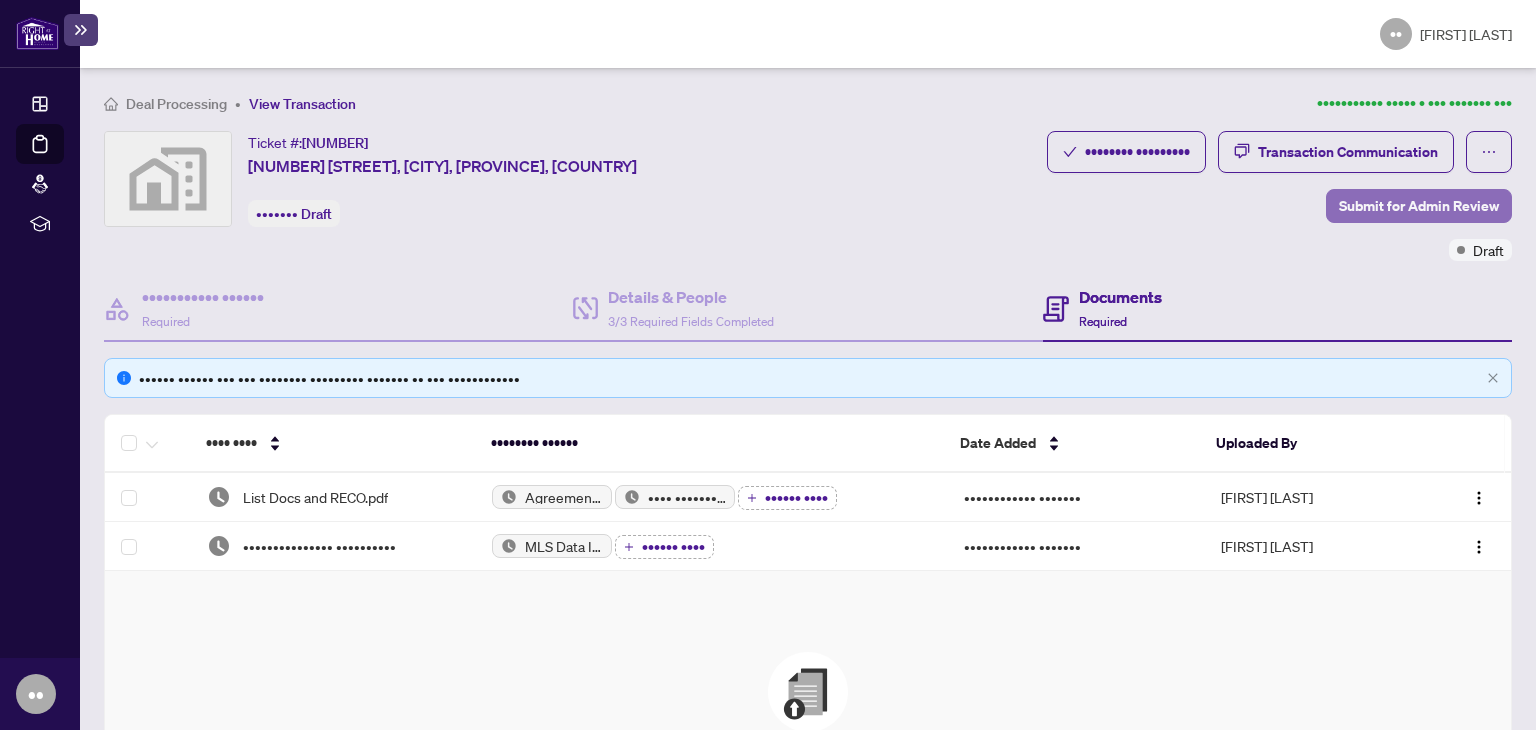 click on "Submit for Admin Review" at bounding box center [1419, 206] 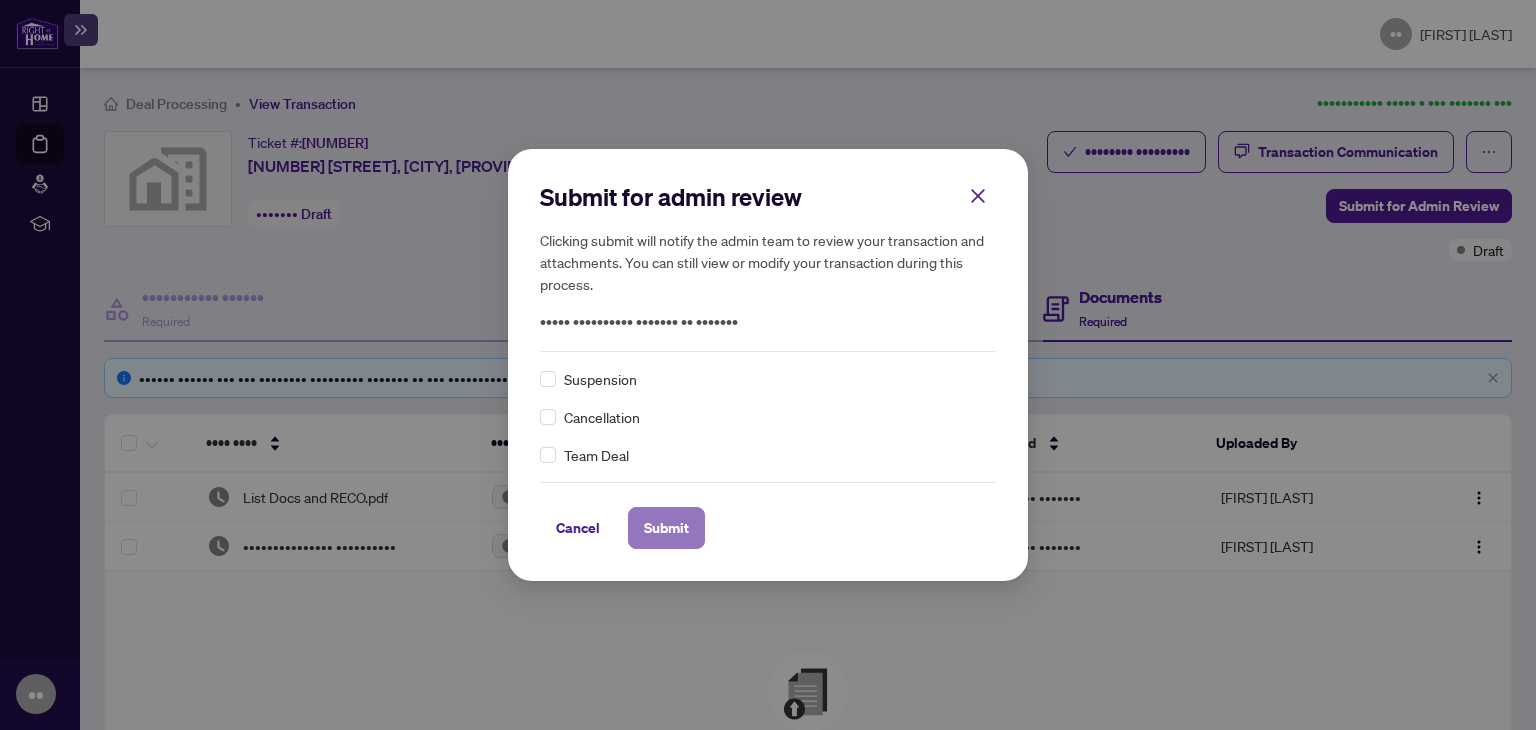 click on "Submit" at bounding box center (0, 0) 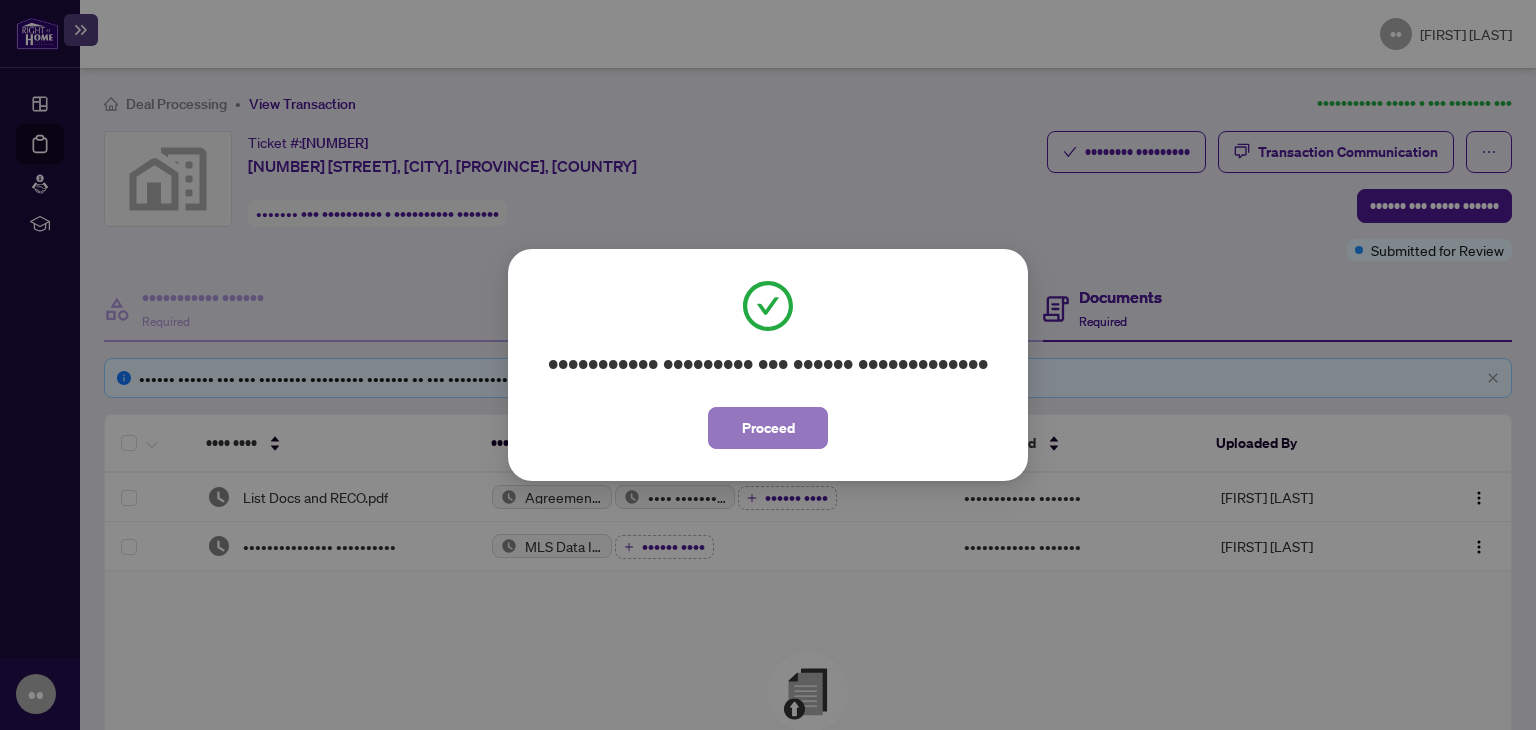 click on "Proceed" at bounding box center (768, 428) 